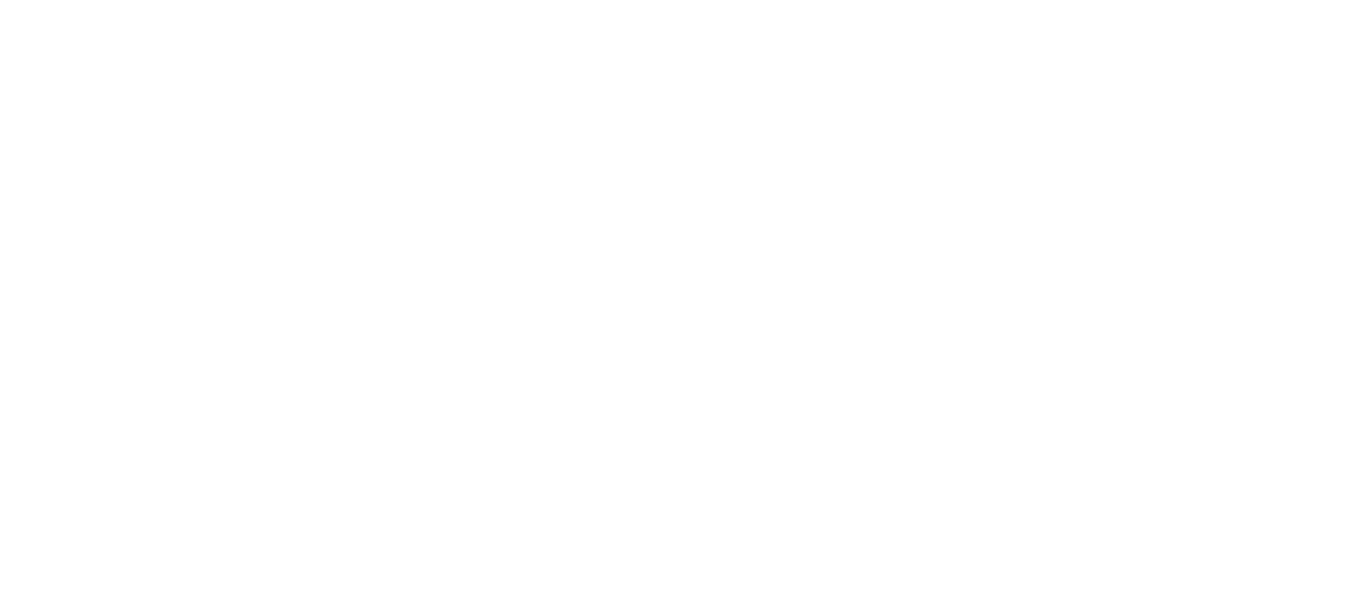 scroll, scrollTop: 0, scrollLeft: 0, axis: both 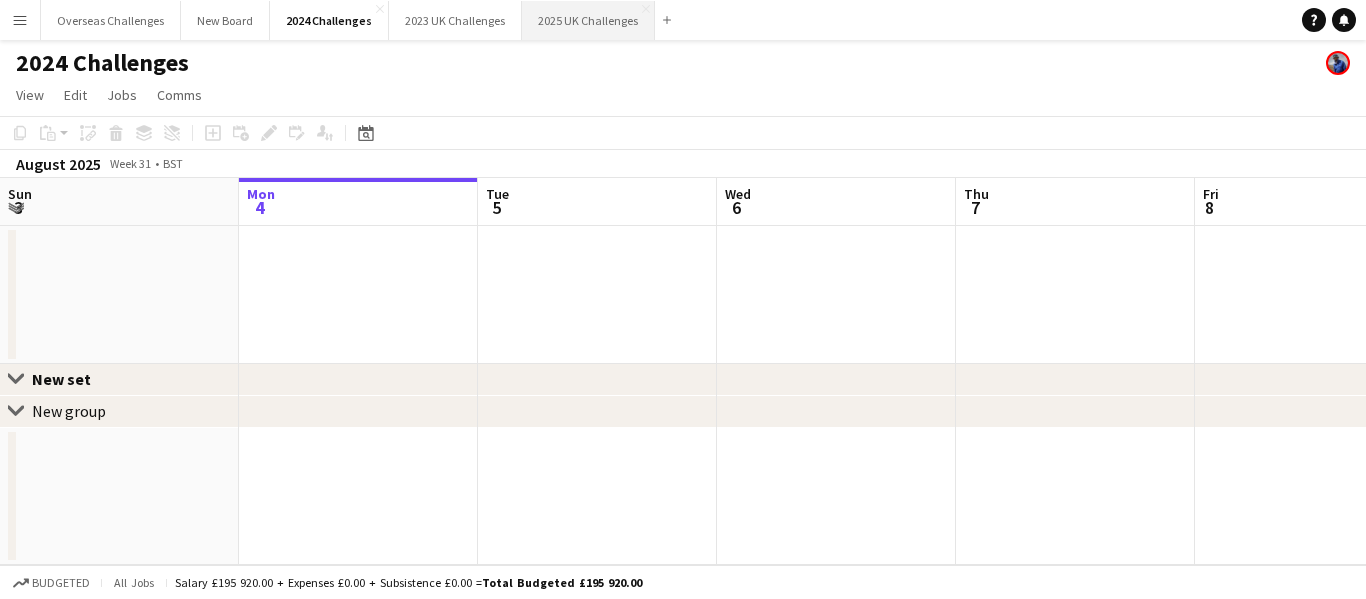 click on "2025 UK Challenges
Close" at bounding box center [588, 20] 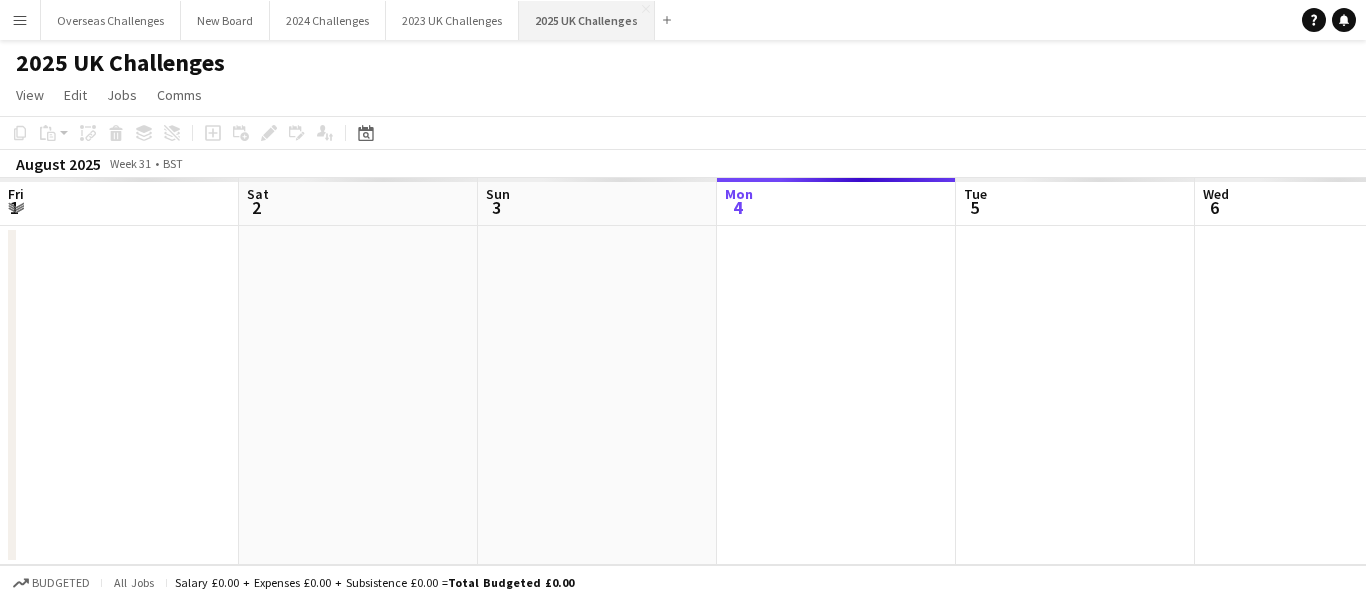 scroll, scrollTop: 0, scrollLeft: 478, axis: horizontal 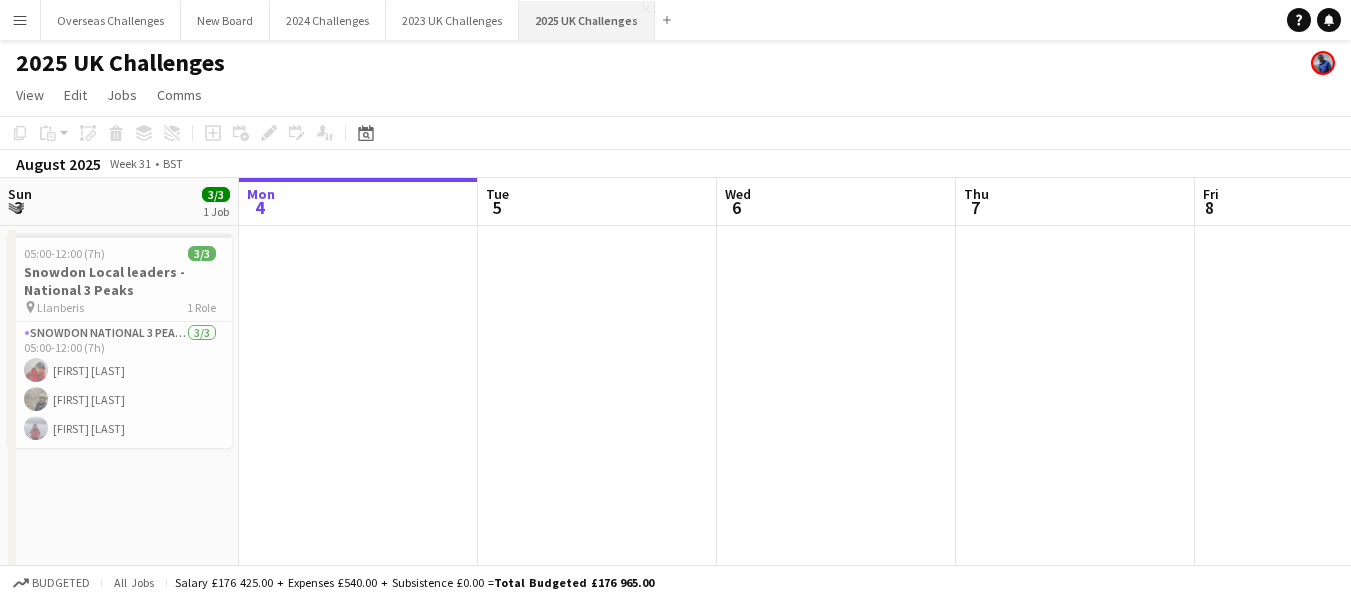 click on "2025 UK Challenges
Close" at bounding box center (587, 20) 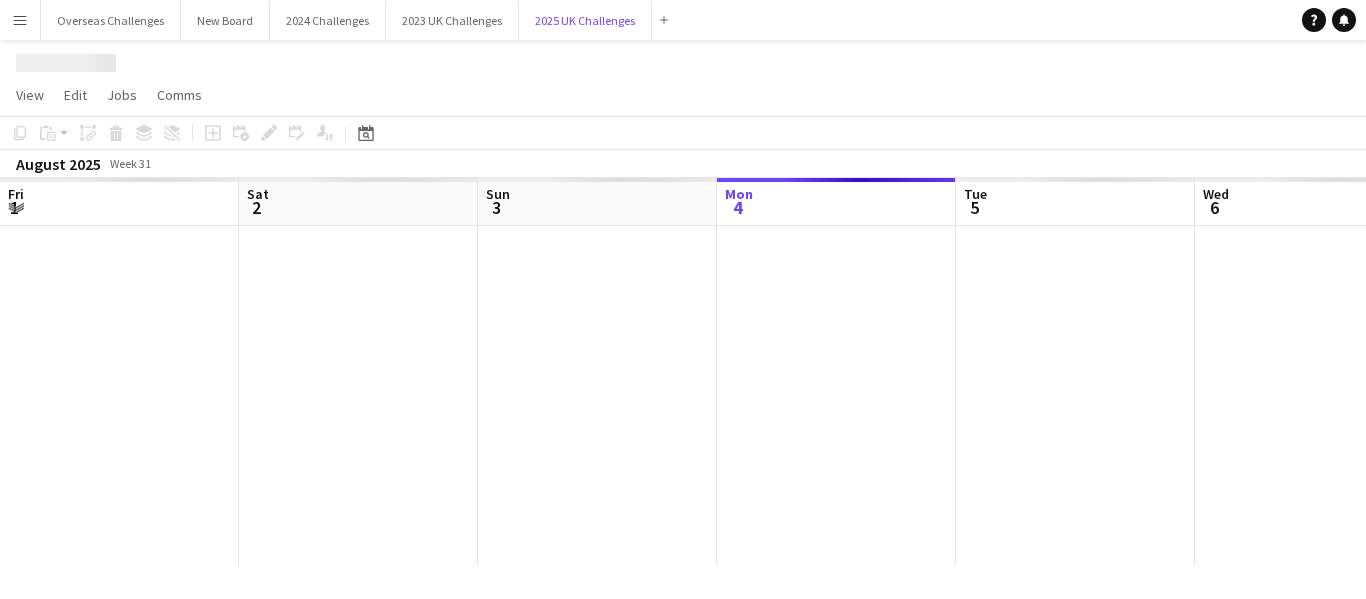 scroll, scrollTop: 0, scrollLeft: 478, axis: horizontal 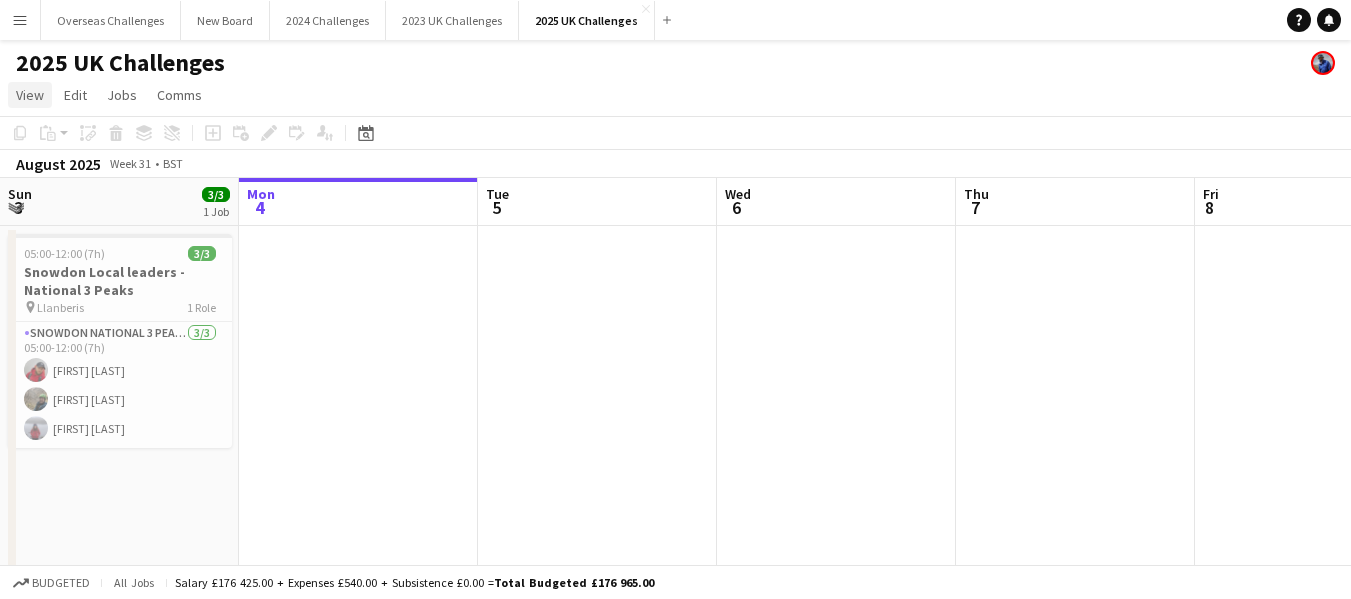click on "View" 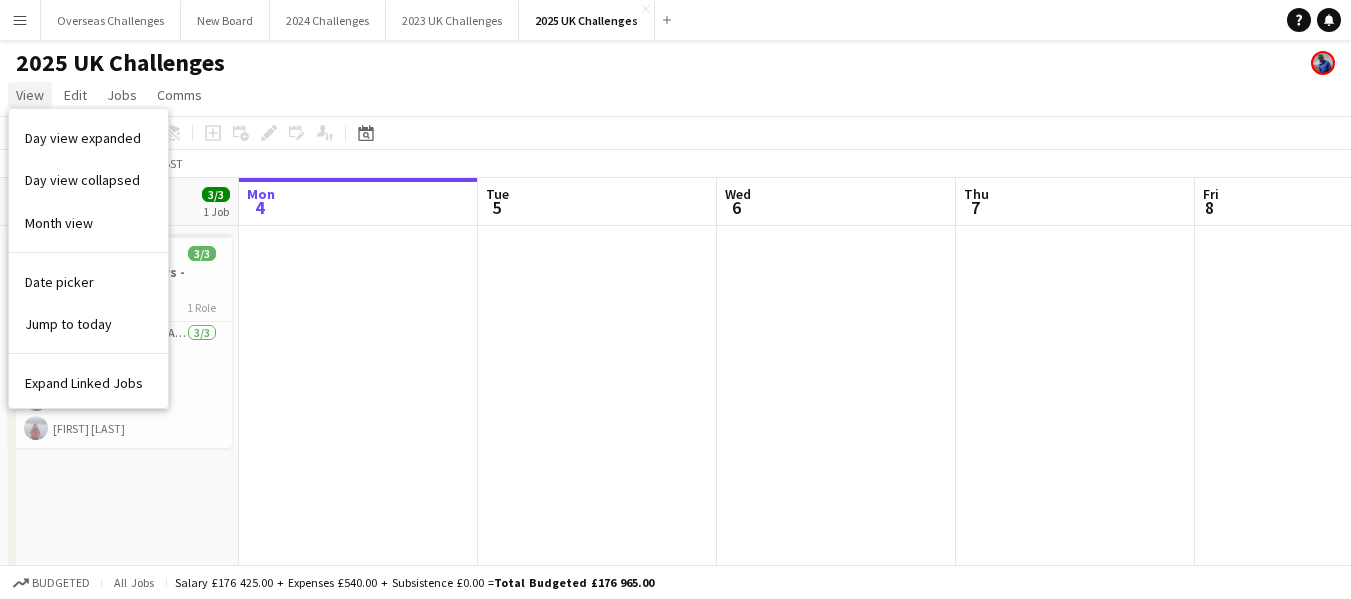 click on "View" 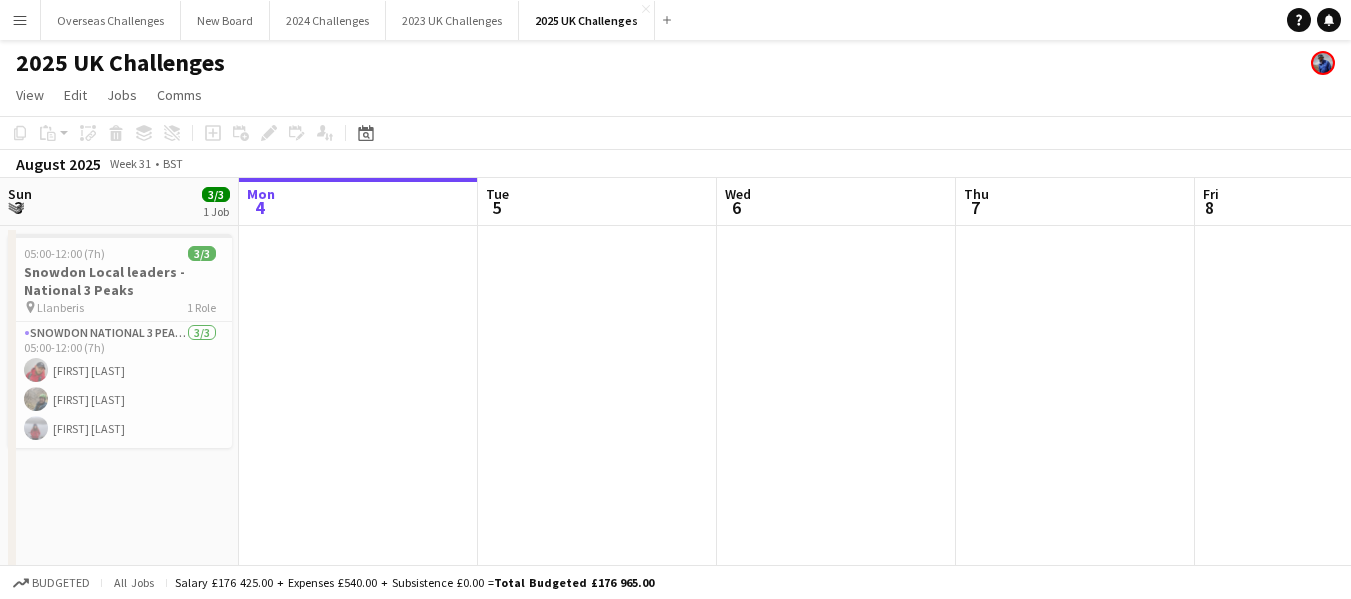 click on "Menu" at bounding box center (20, 20) 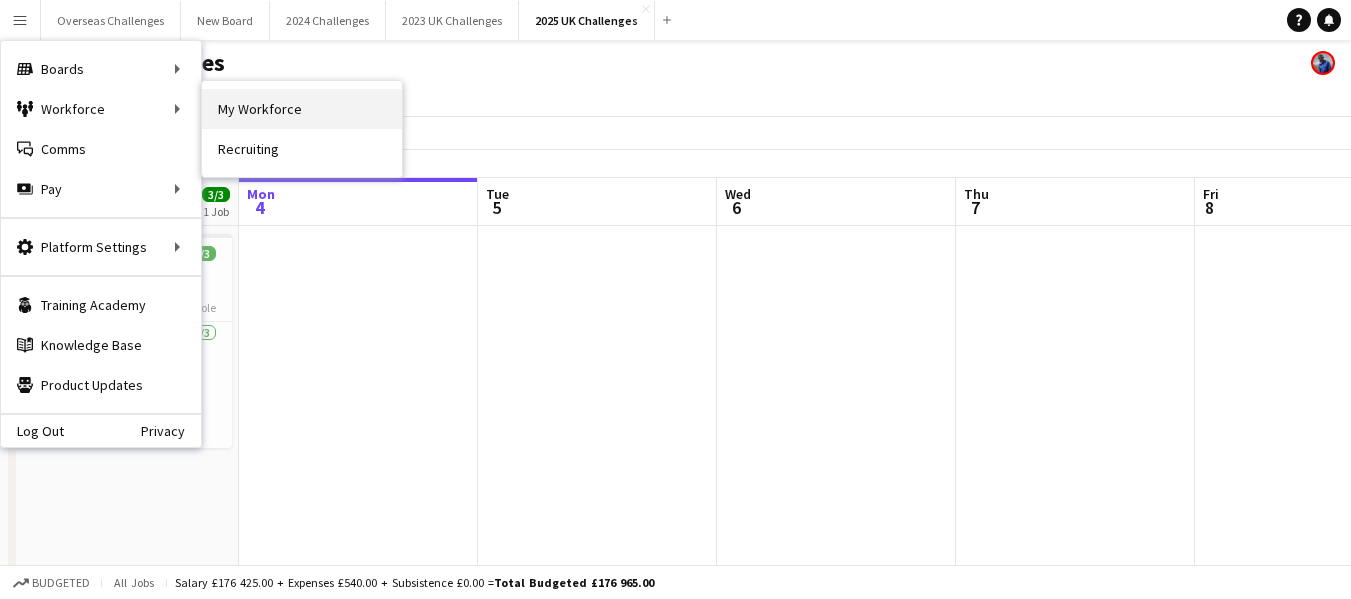 click on "My Workforce" at bounding box center [302, 109] 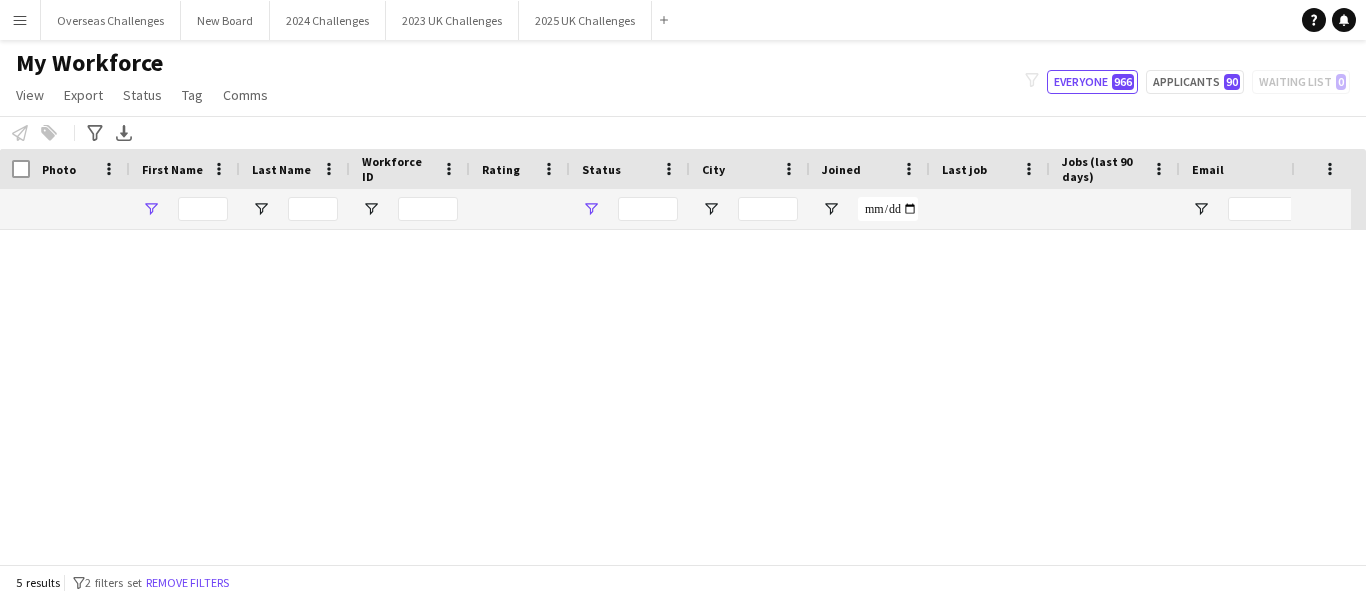 type on "****" 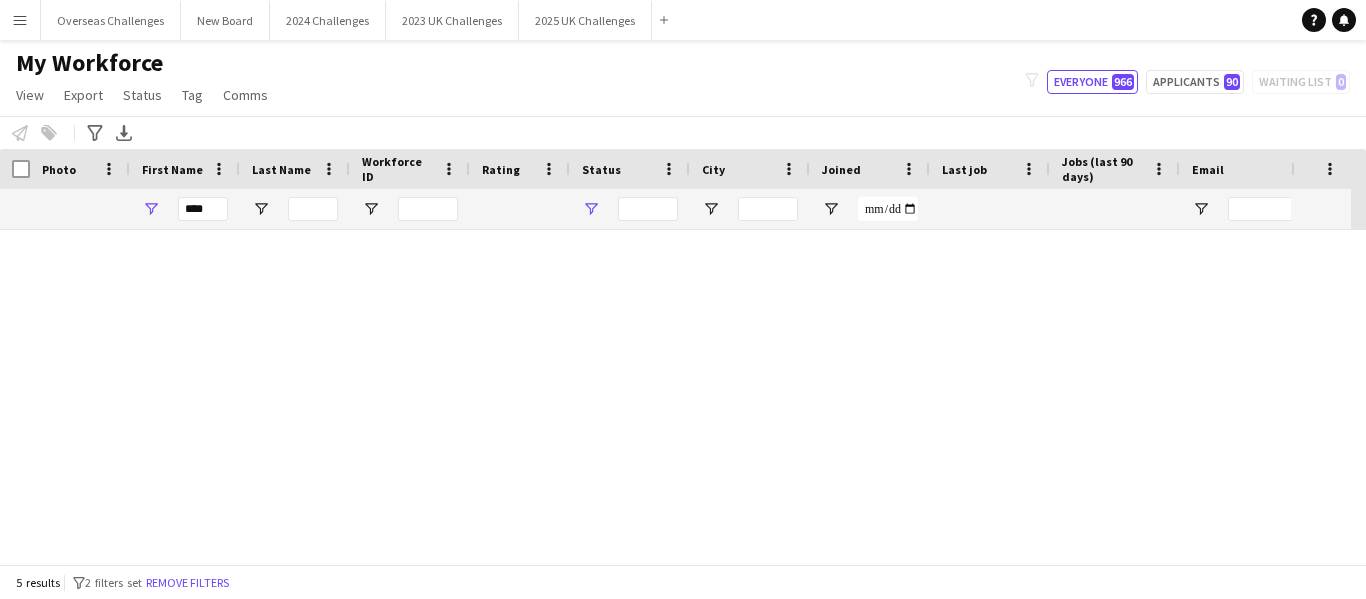 type on "**********" 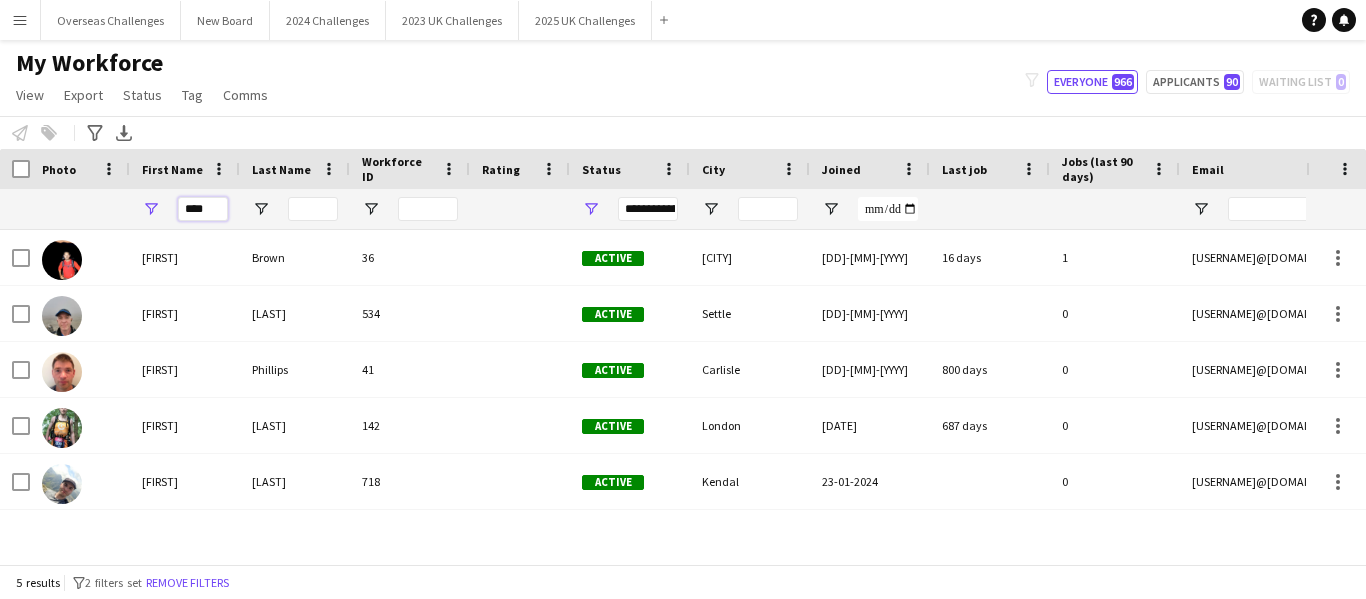 drag, startPoint x: 219, startPoint y: 209, endPoint x: 237, endPoint y: 201, distance: 19.697716 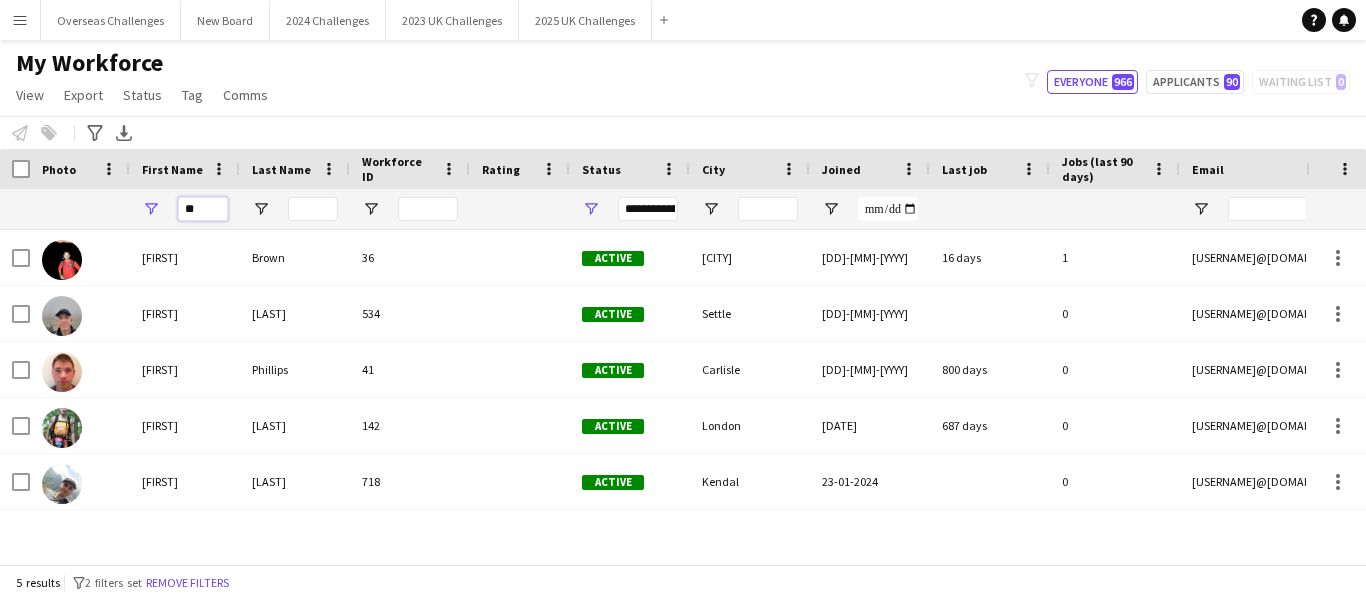 type on "*" 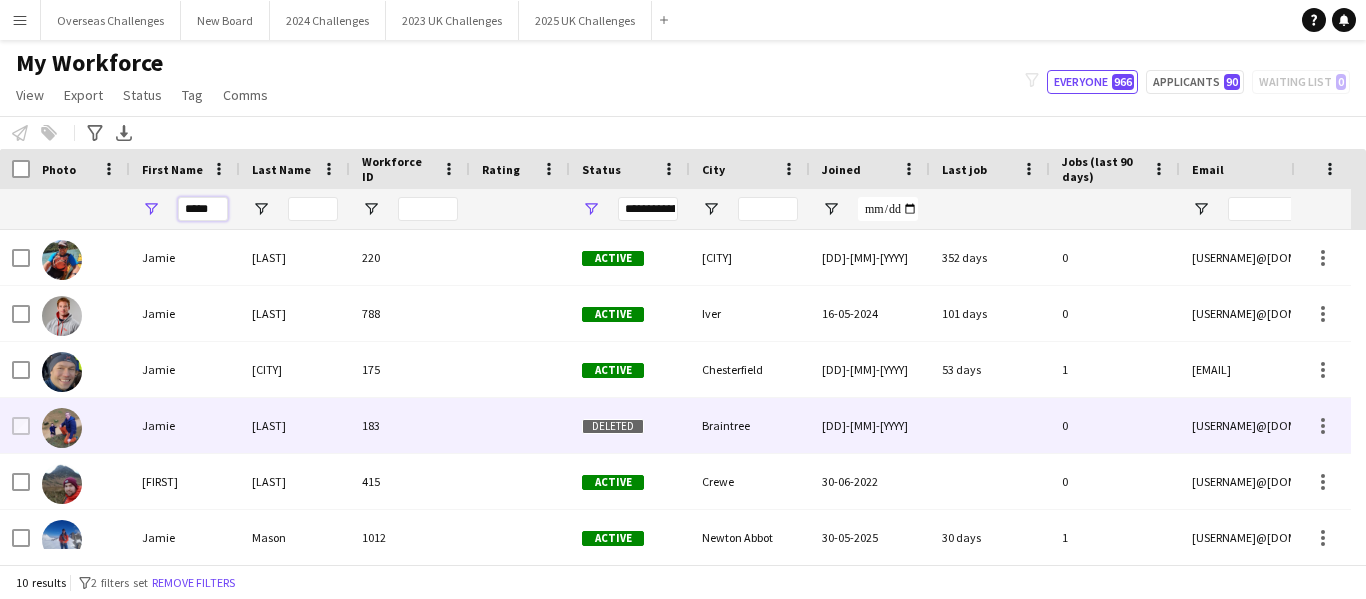 scroll, scrollTop: 83, scrollLeft: 0, axis: vertical 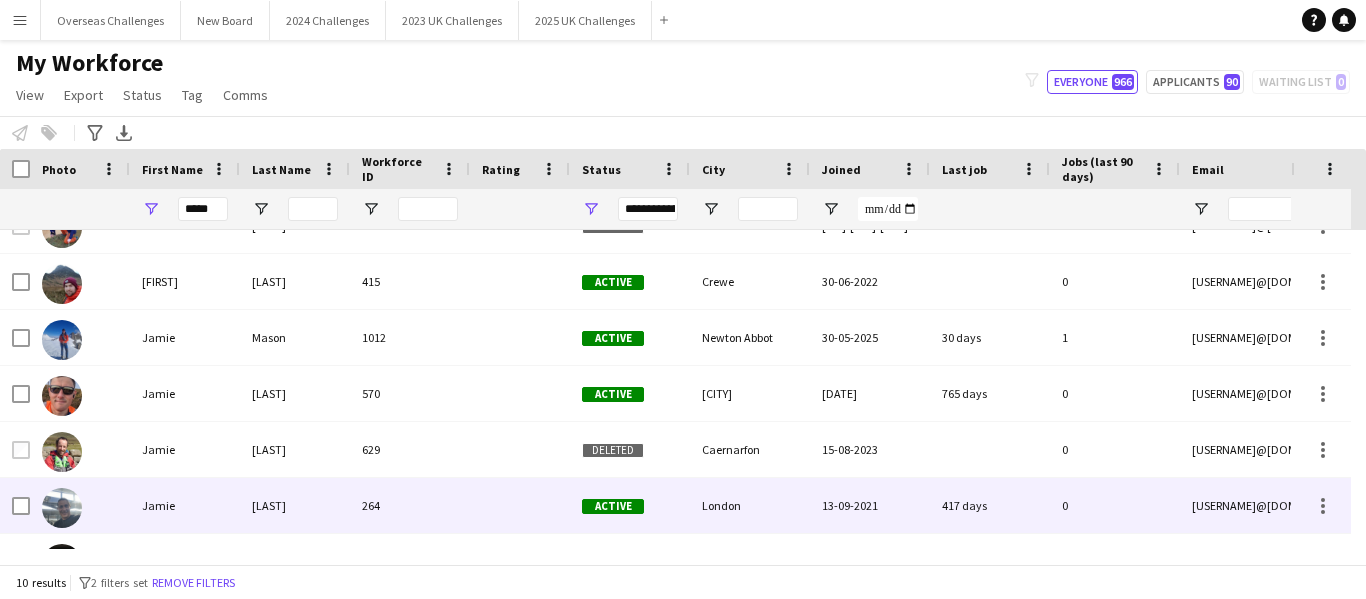 click on "[LAST]" at bounding box center (295, 505) 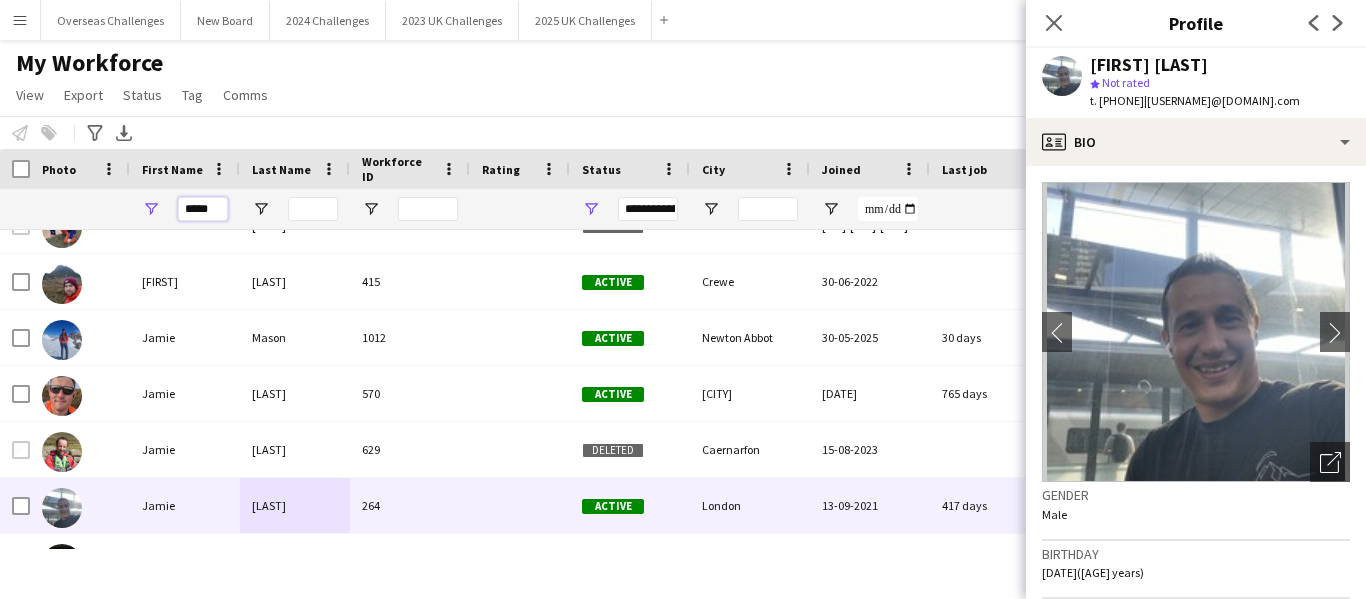 drag, startPoint x: 217, startPoint y: 208, endPoint x: 246, endPoint y: 194, distance: 32.202484 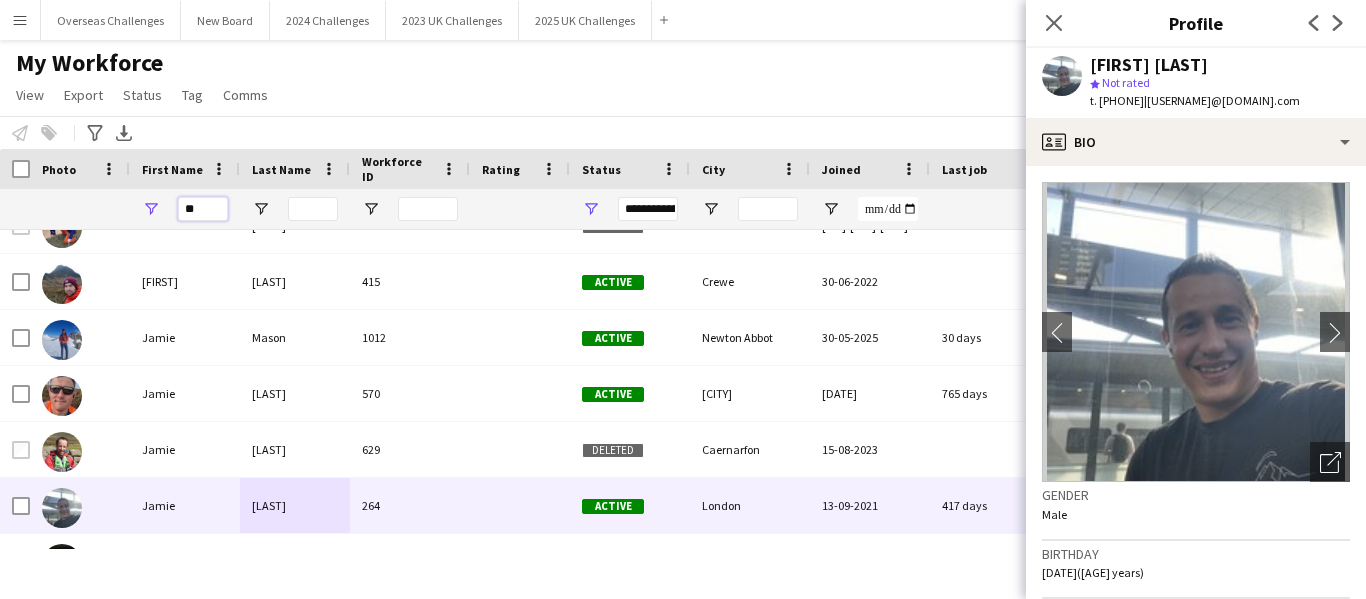 type on "*" 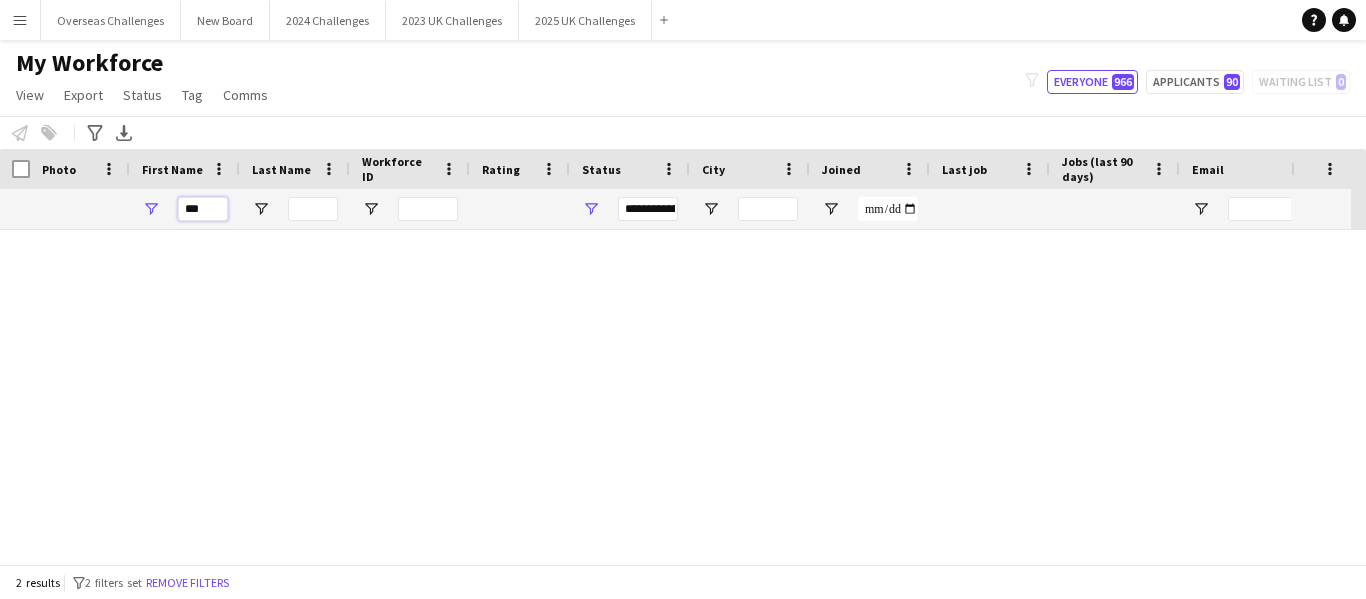 scroll, scrollTop: 0, scrollLeft: 0, axis: both 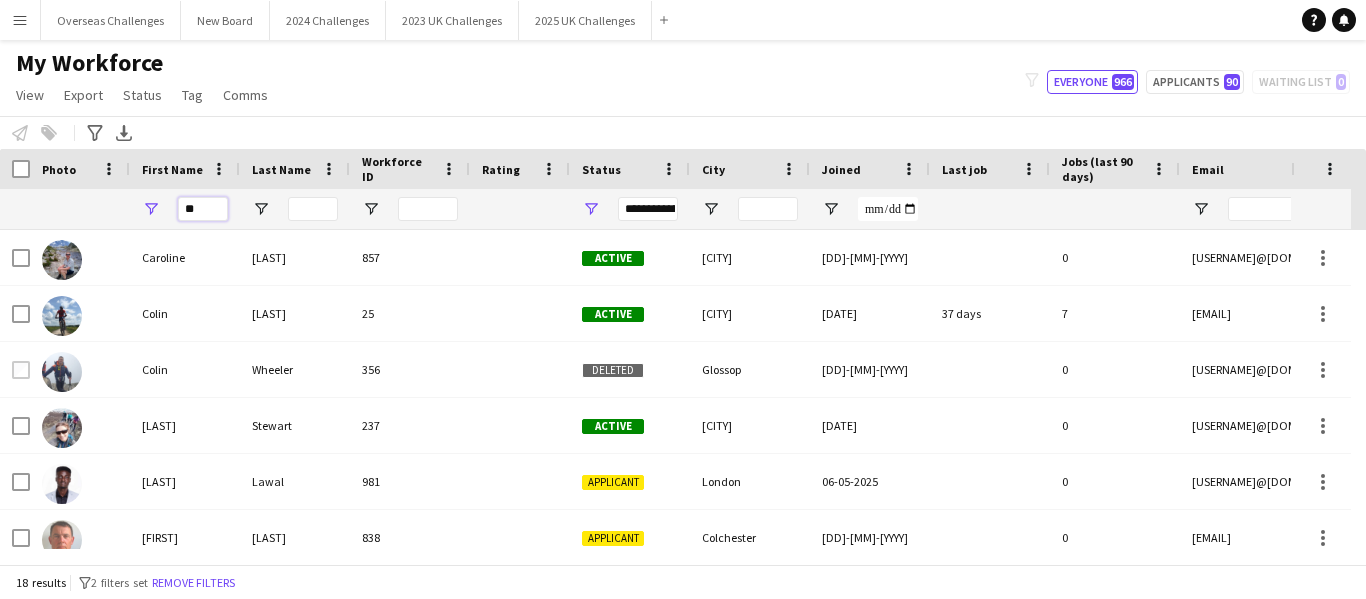 type on "**" 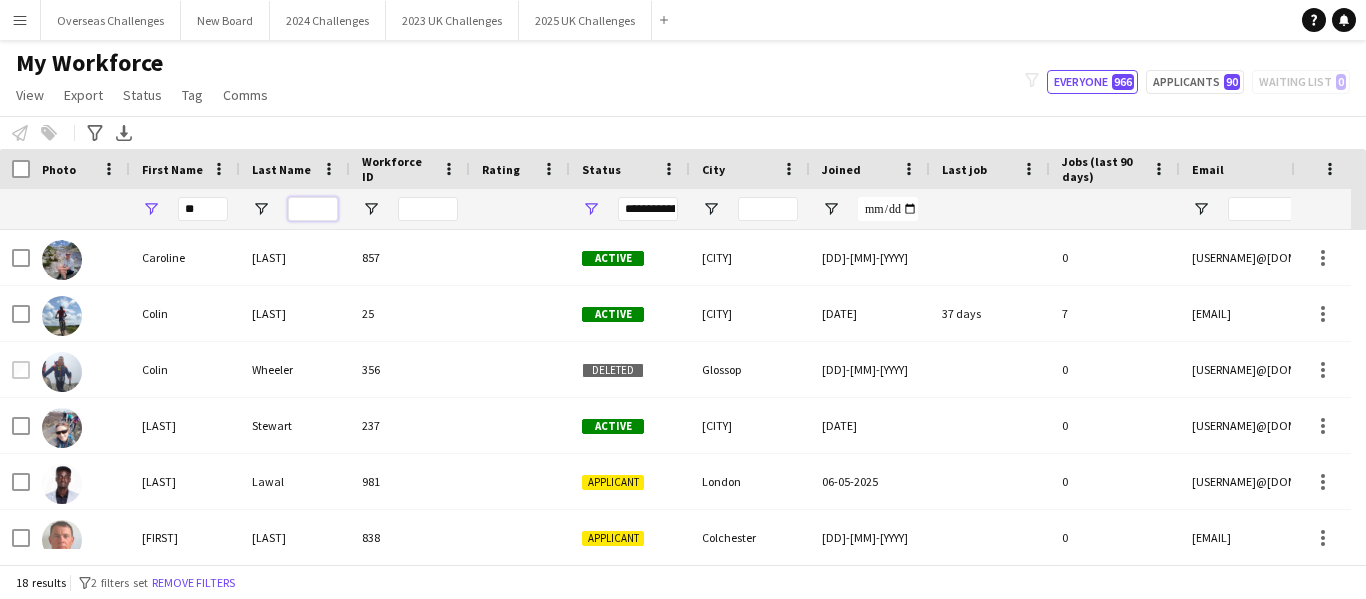 click at bounding box center [313, 209] 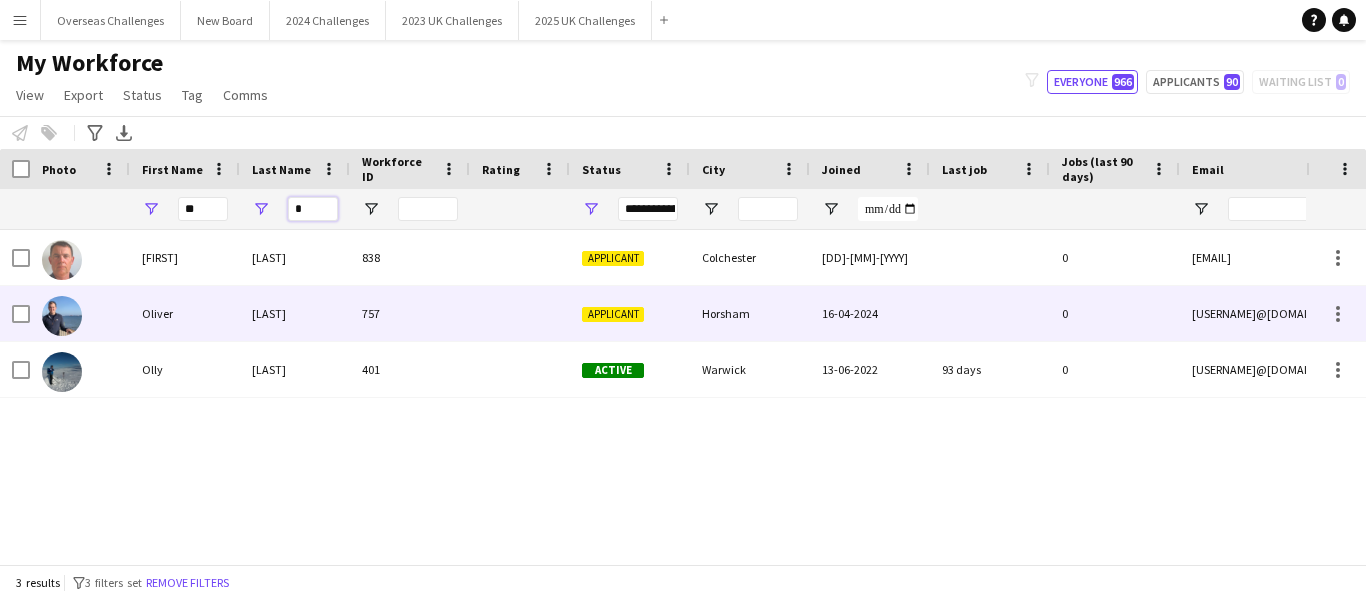 type on "*" 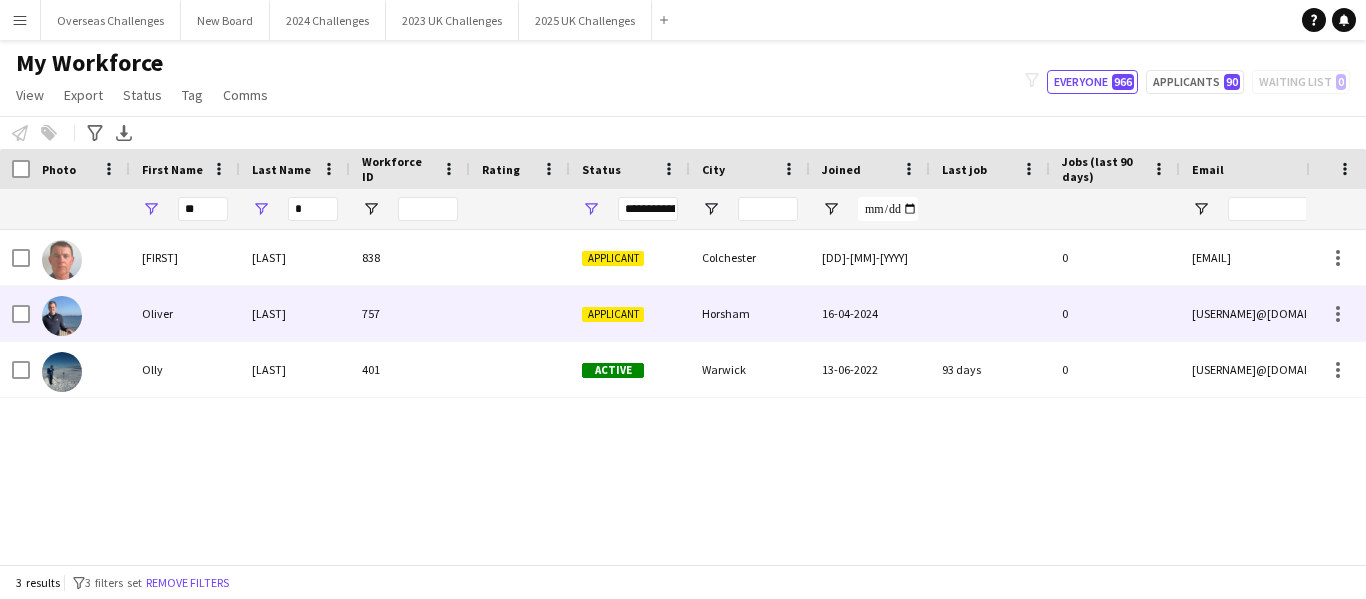click on "[LAST]" at bounding box center [295, 313] 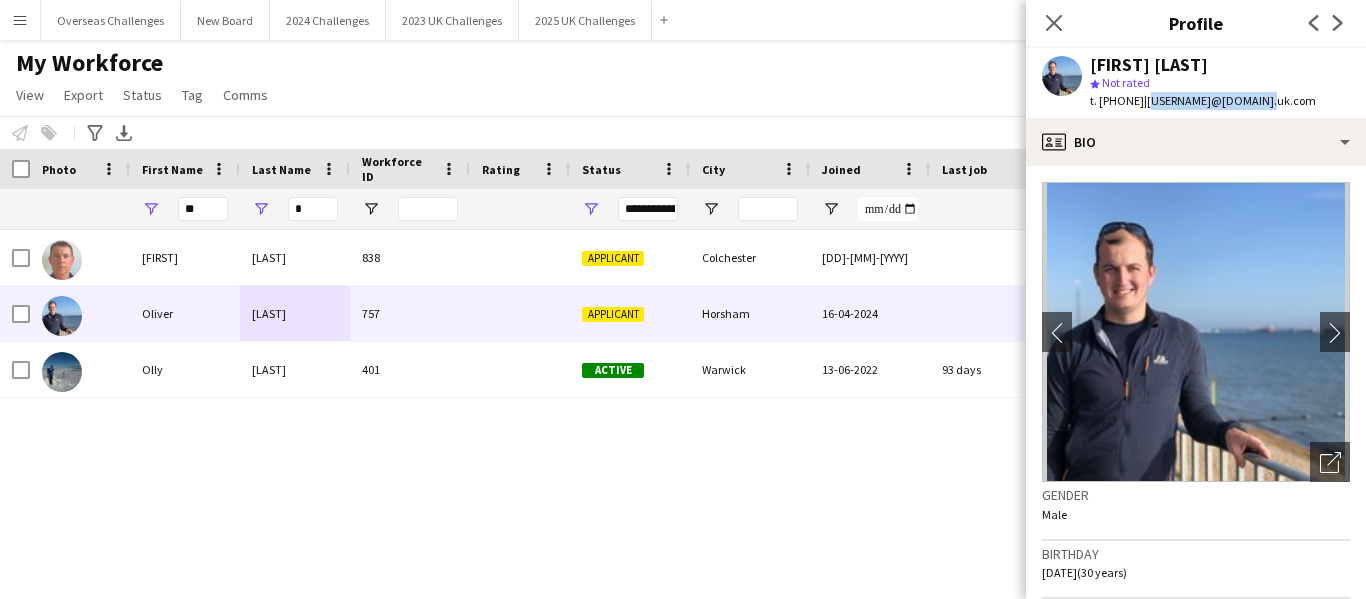 drag, startPoint x: 1191, startPoint y: 99, endPoint x: 1294, endPoint y: 100, distance: 103.00485 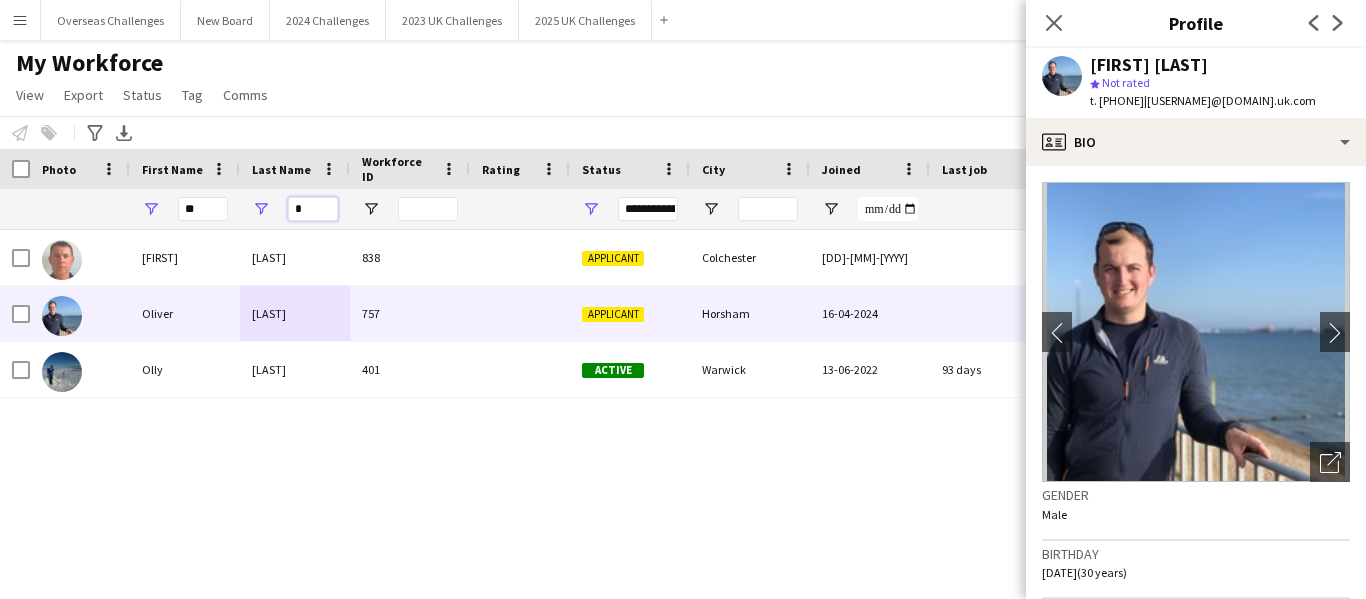click on "*" at bounding box center [313, 209] 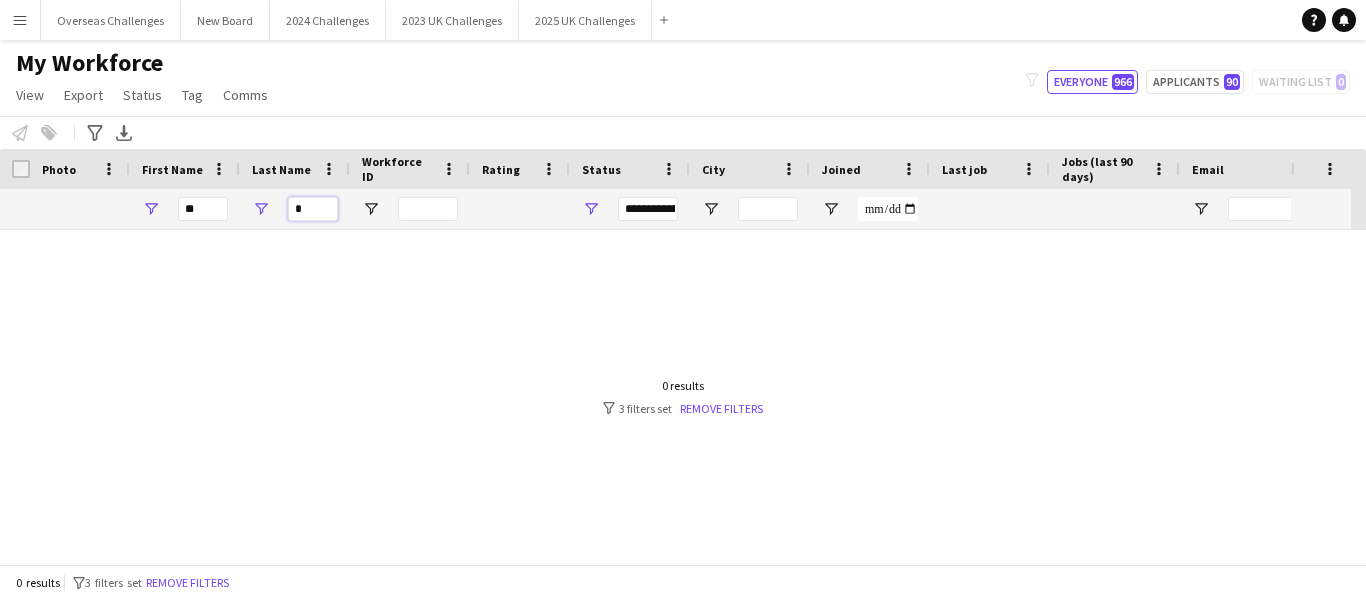 type on "*" 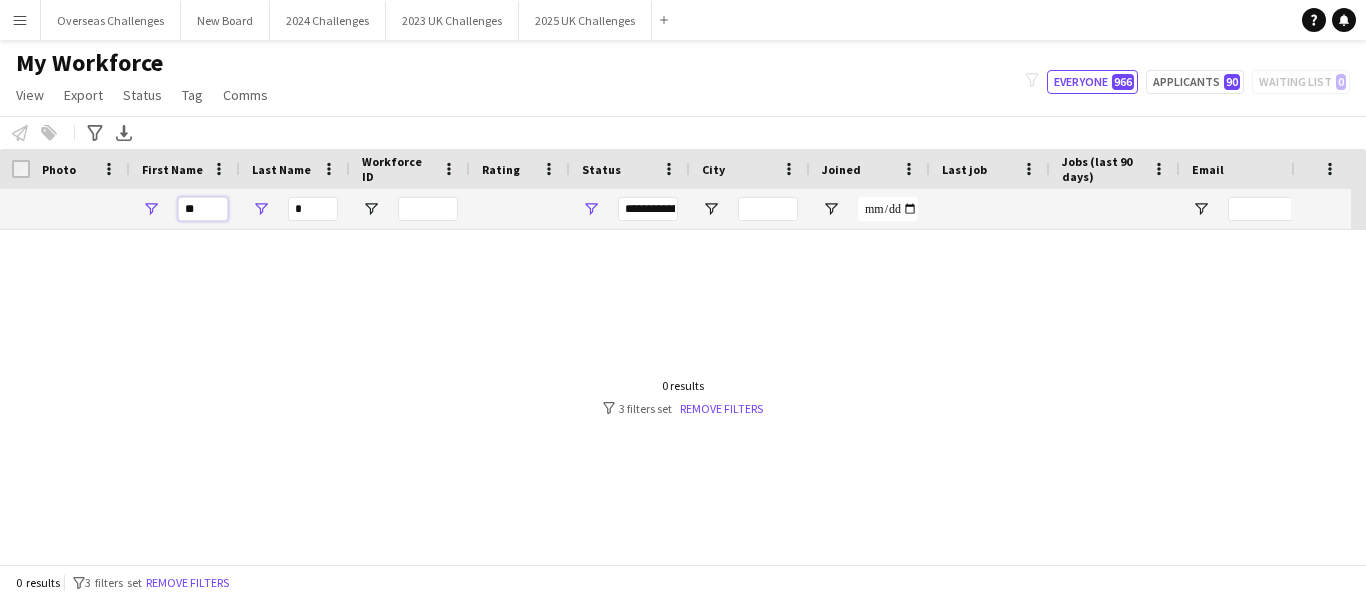 drag, startPoint x: 206, startPoint y: 212, endPoint x: 232, endPoint y: 199, distance: 29.068884 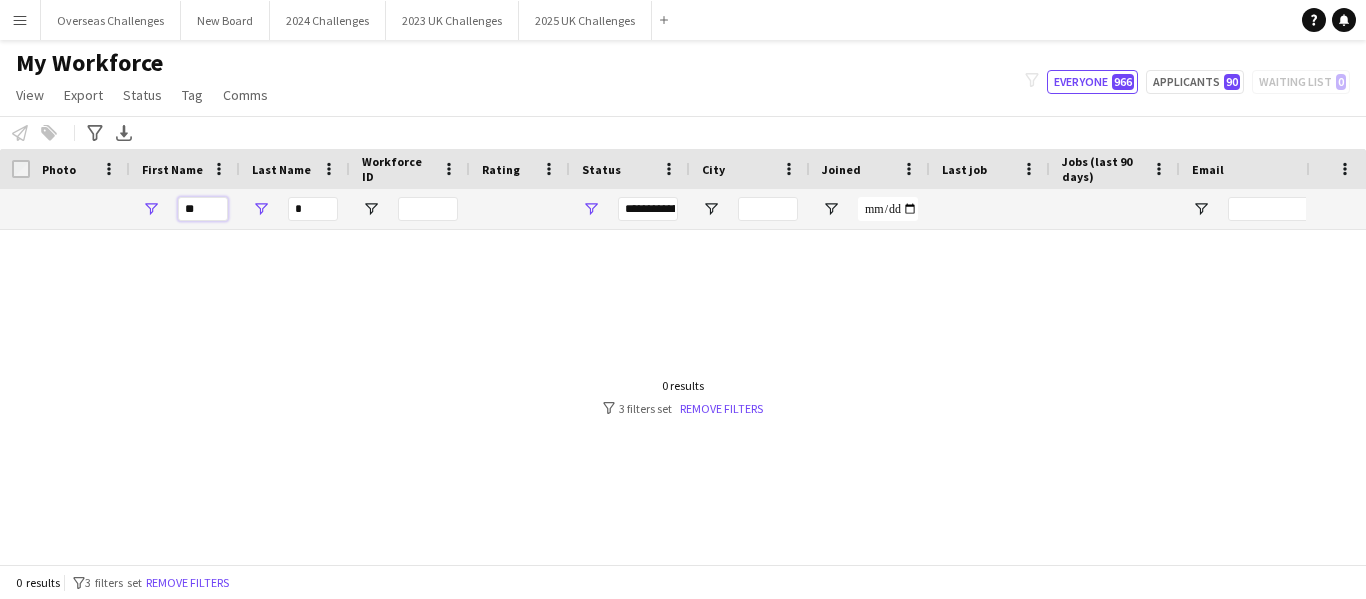 type on "*" 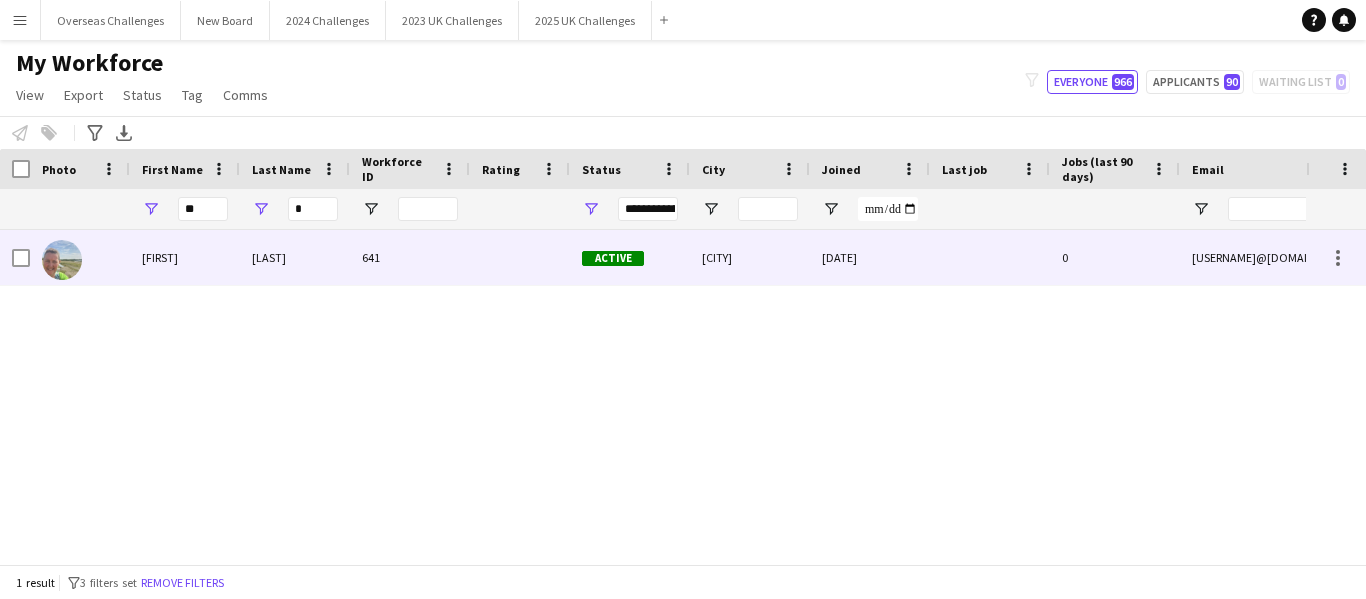 click on "[LAST]" at bounding box center (295, 257) 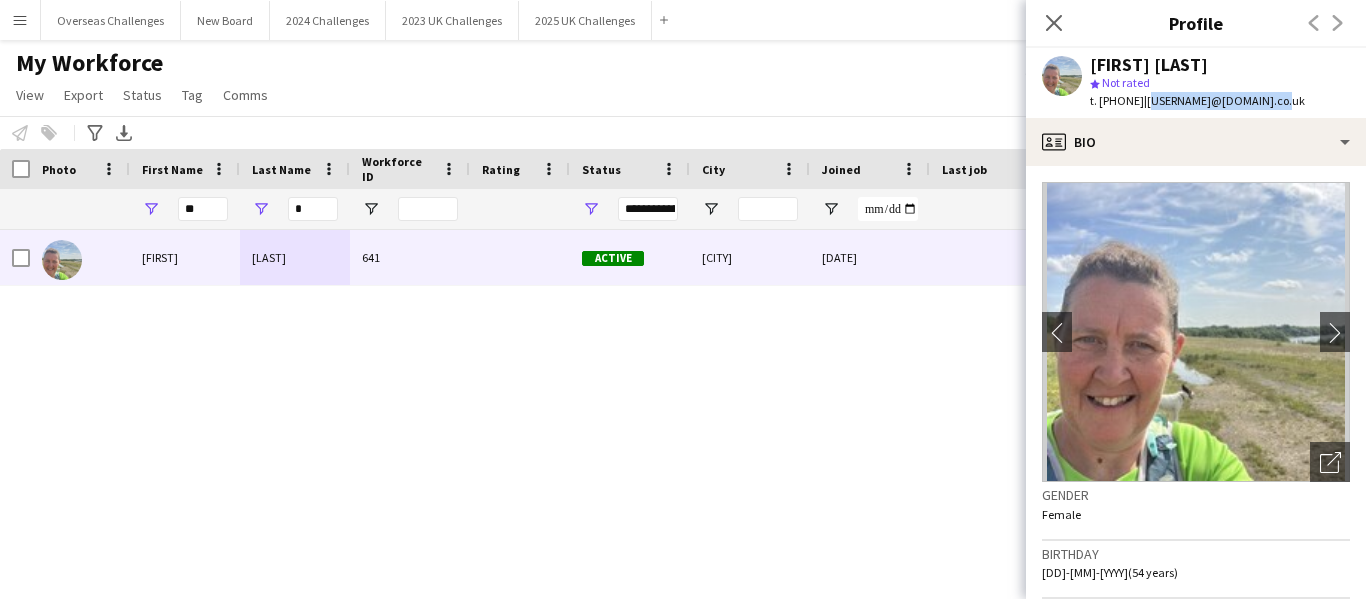 drag, startPoint x: 1185, startPoint y: 105, endPoint x: 1297, endPoint y: 110, distance: 112.11155 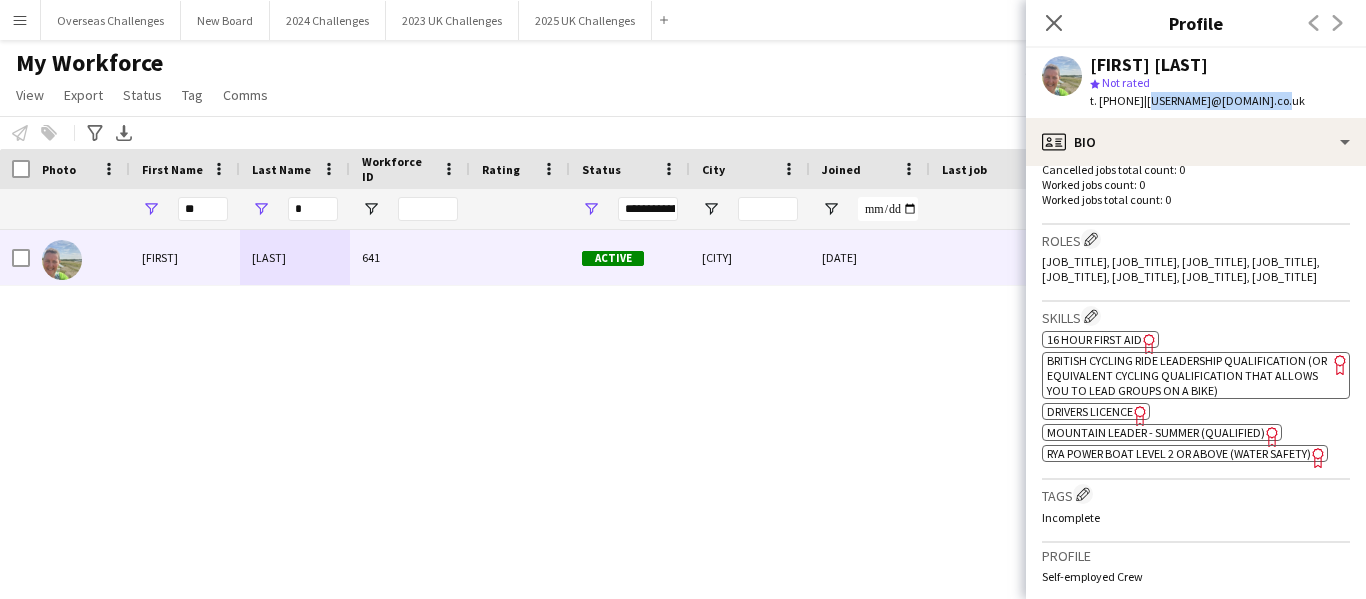 scroll, scrollTop: 600, scrollLeft: 0, axis: vertical 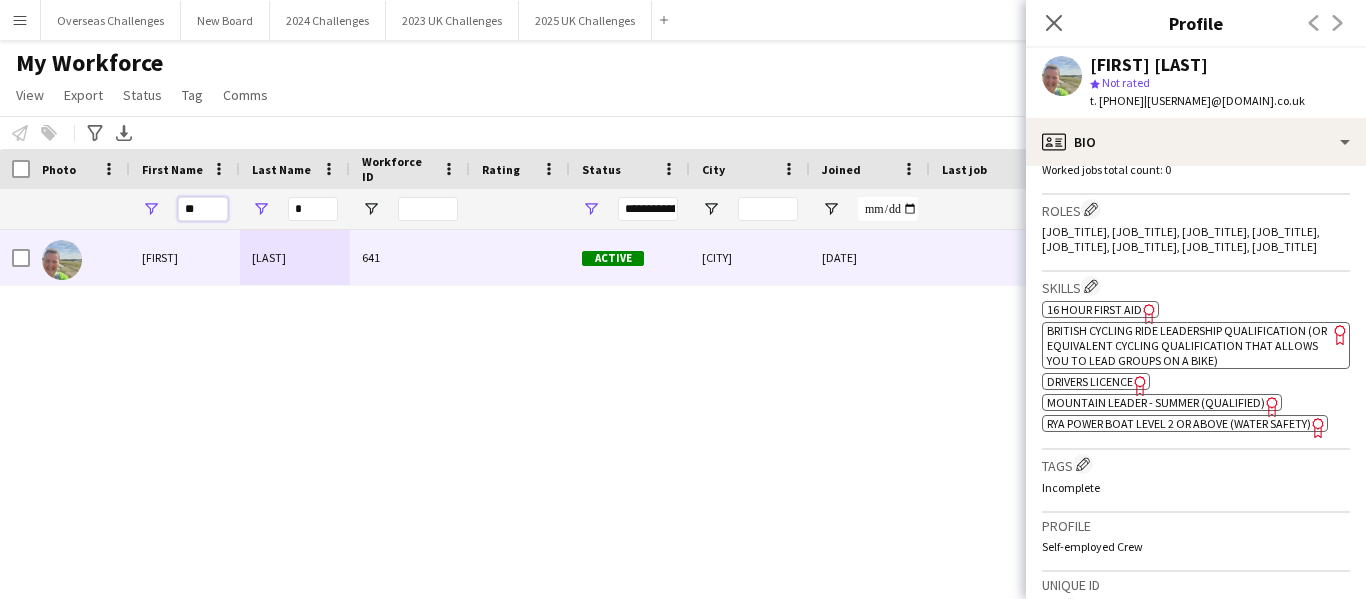 drag, startPoint x: 210, startPoint y: 215, endPoint x: 221, endPoint y: 211, distance: 11.7046995 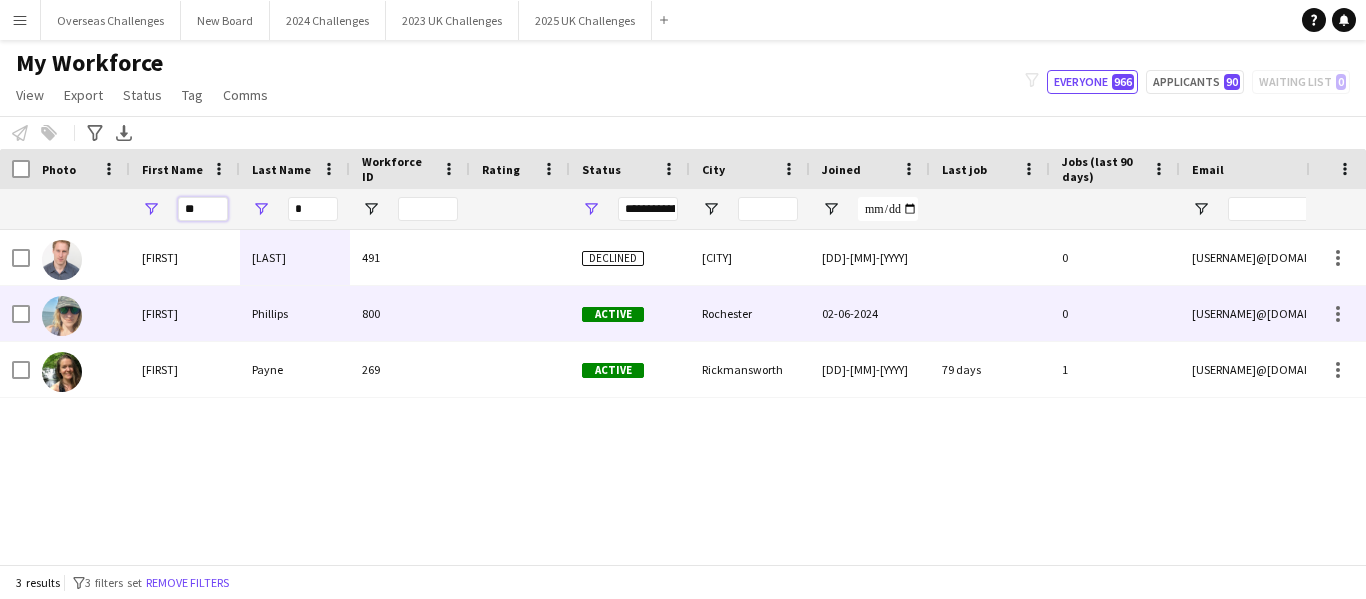 type on "**" 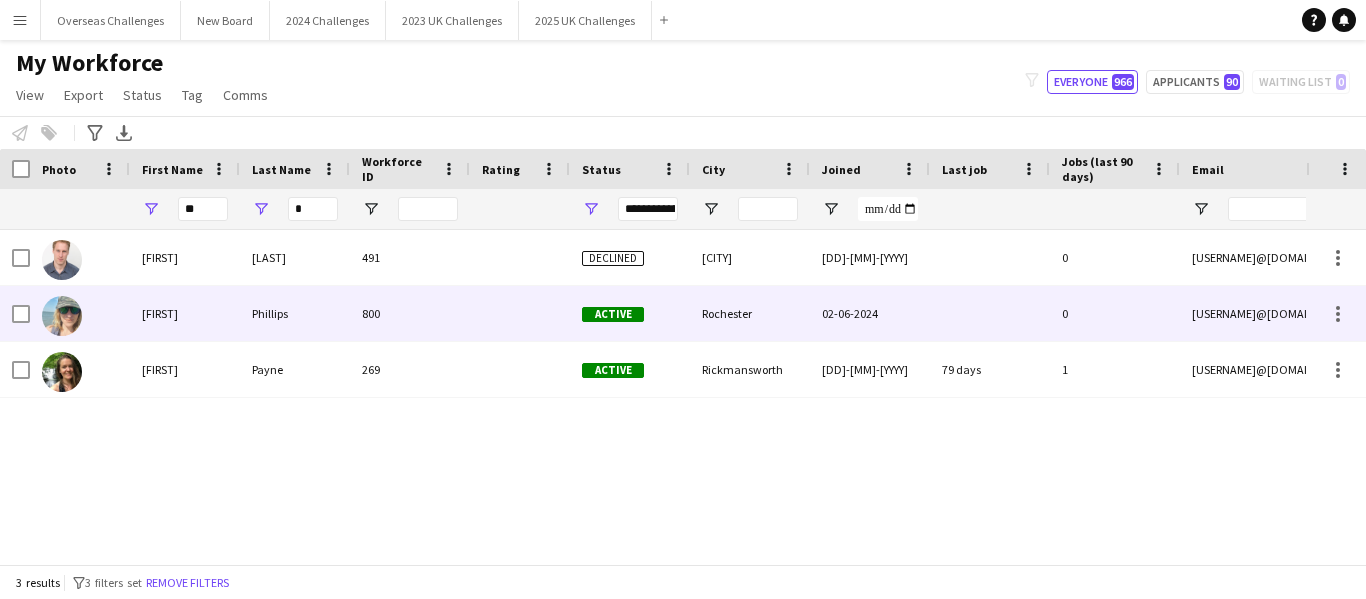 click on "Phillips" at bounding box center [295, 313] 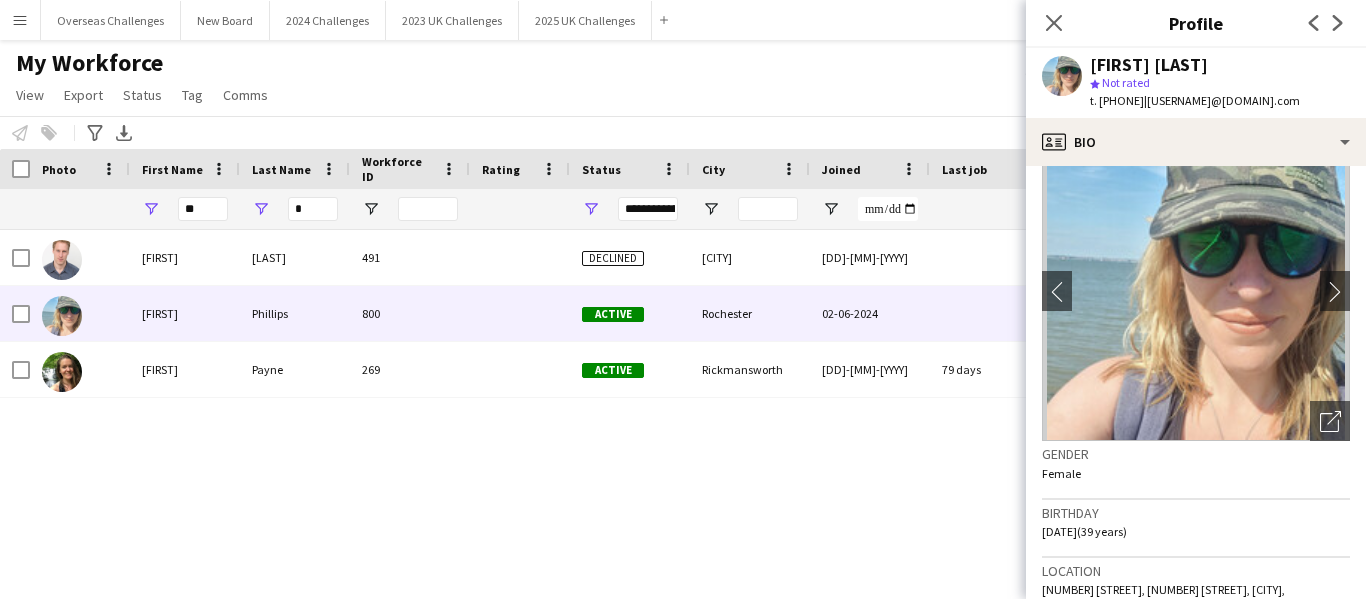 scroll, scrollTop: 0, scrollLeft: 0, axis: both 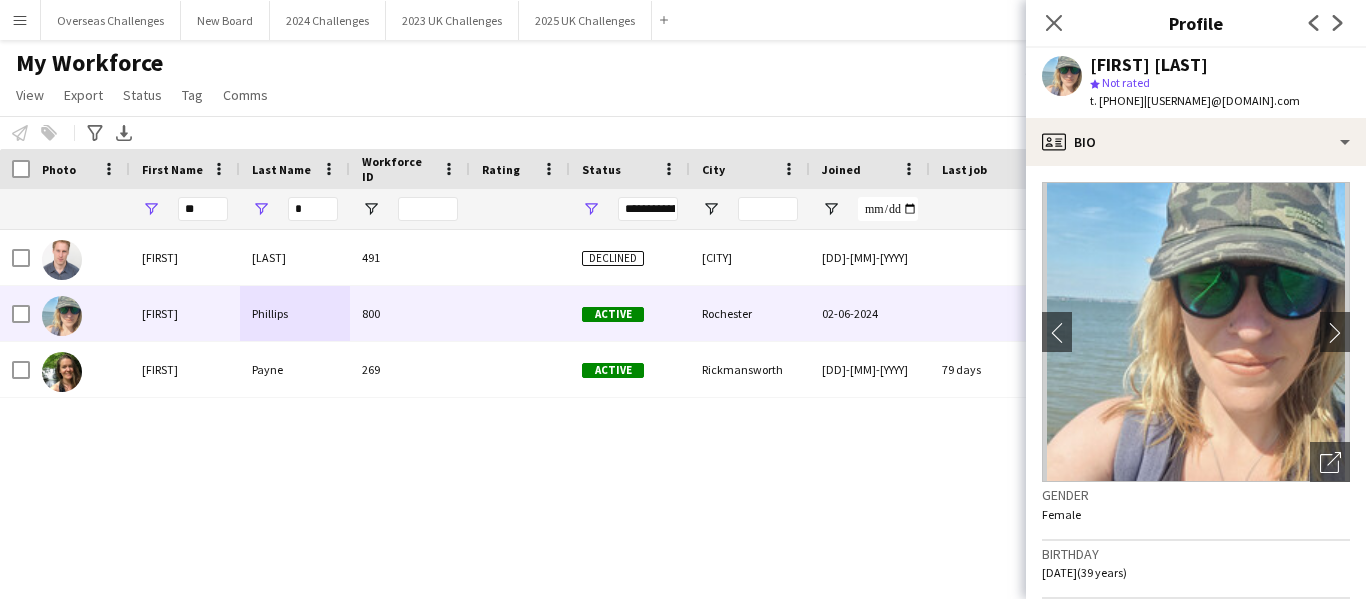 drag, startPoint x: 1188, startPoint y: 101, endPoint x: 1344, endPoint y: 102, distance: 156.0032 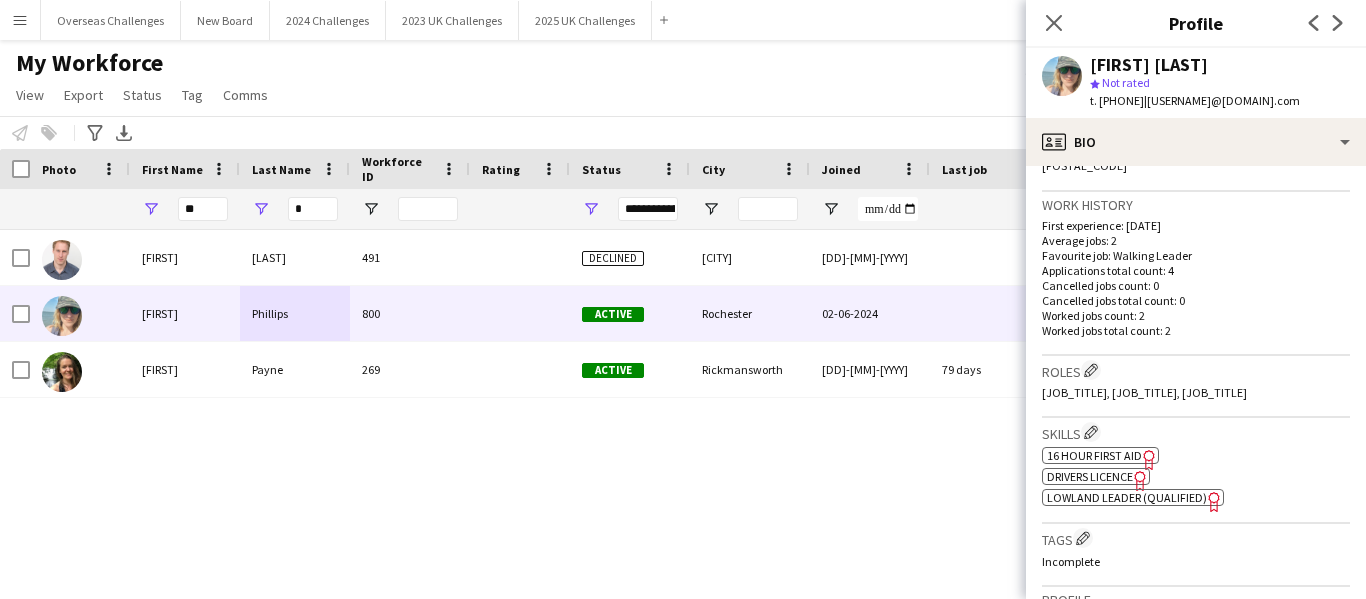 scroll, scrollTop: 500, scrollLeft: 0, axis: vertical 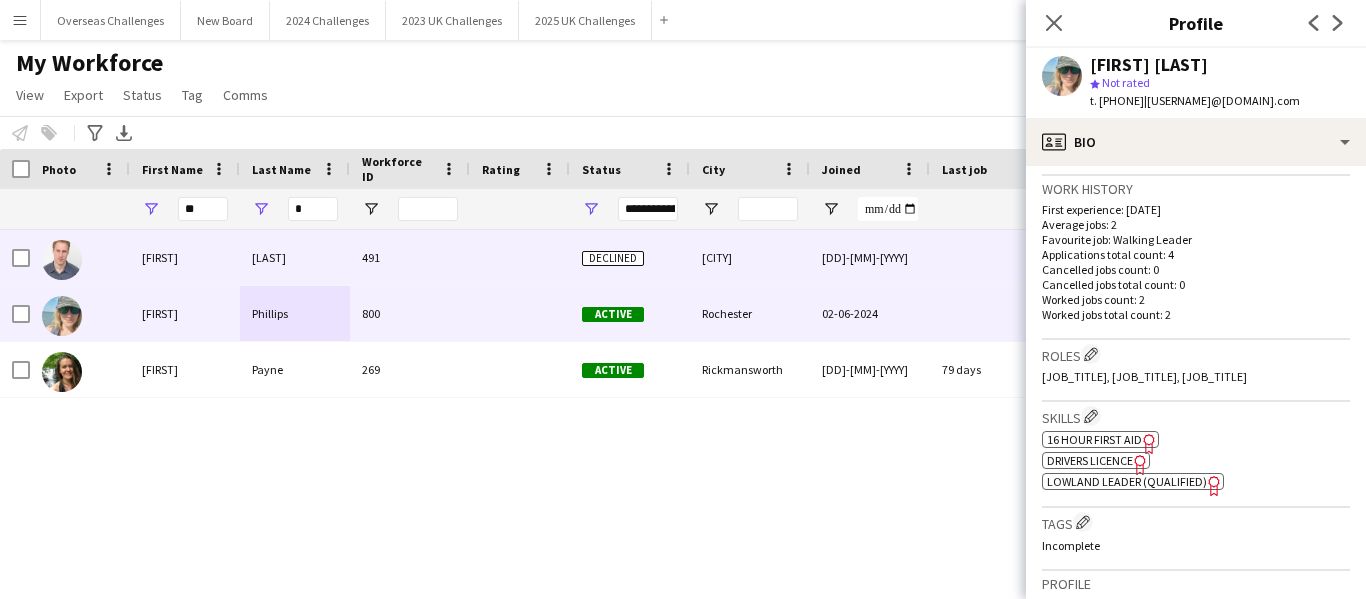 click on "[LAST]" at bounding box center (295, 257) 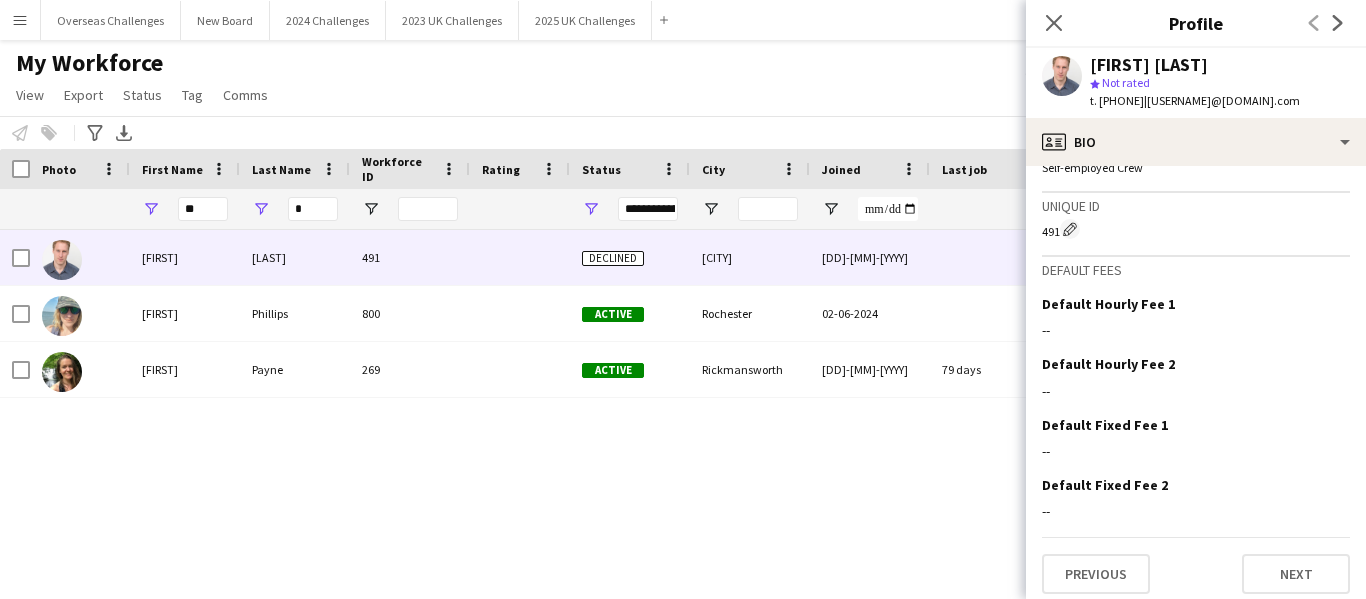 scroll, scrollTop: 840, scrollLeft: 0, axis: vertical 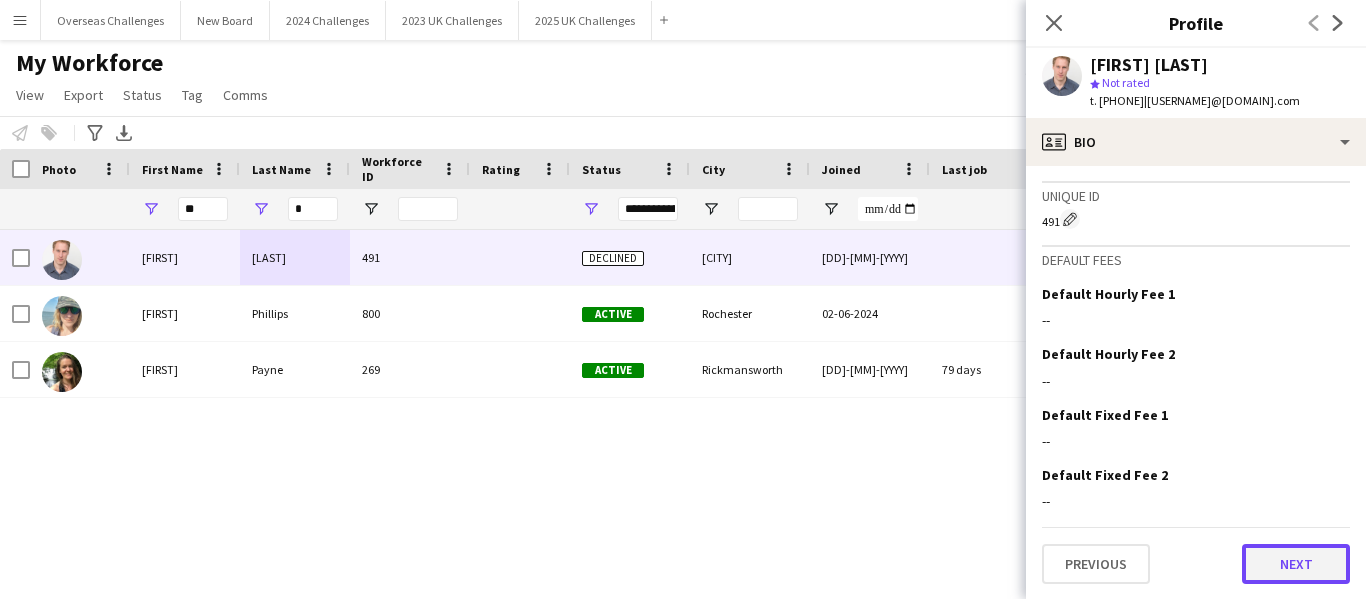 click on "Next" 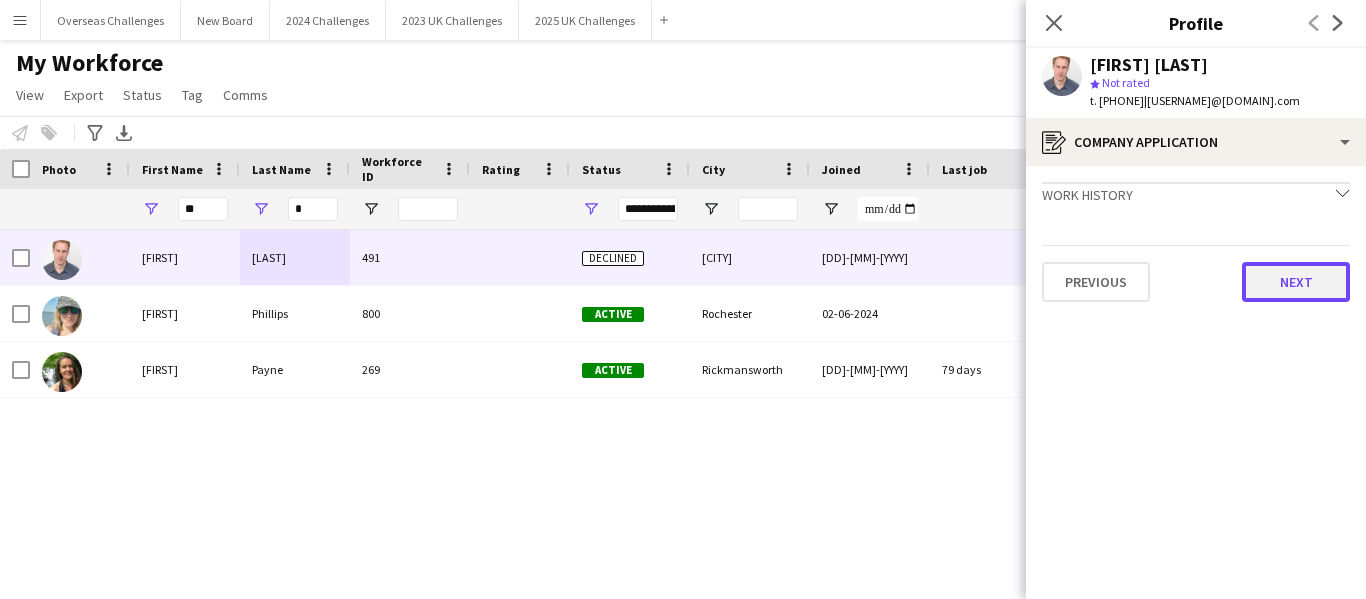 click on "Next" 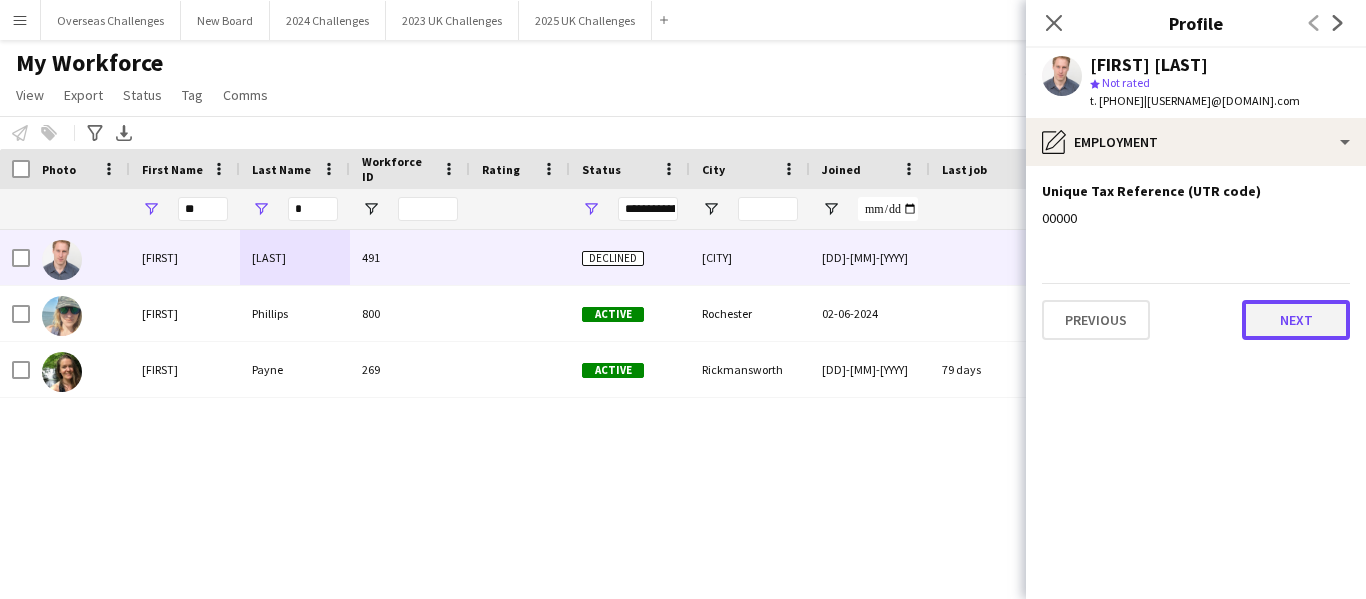 click on "Next" 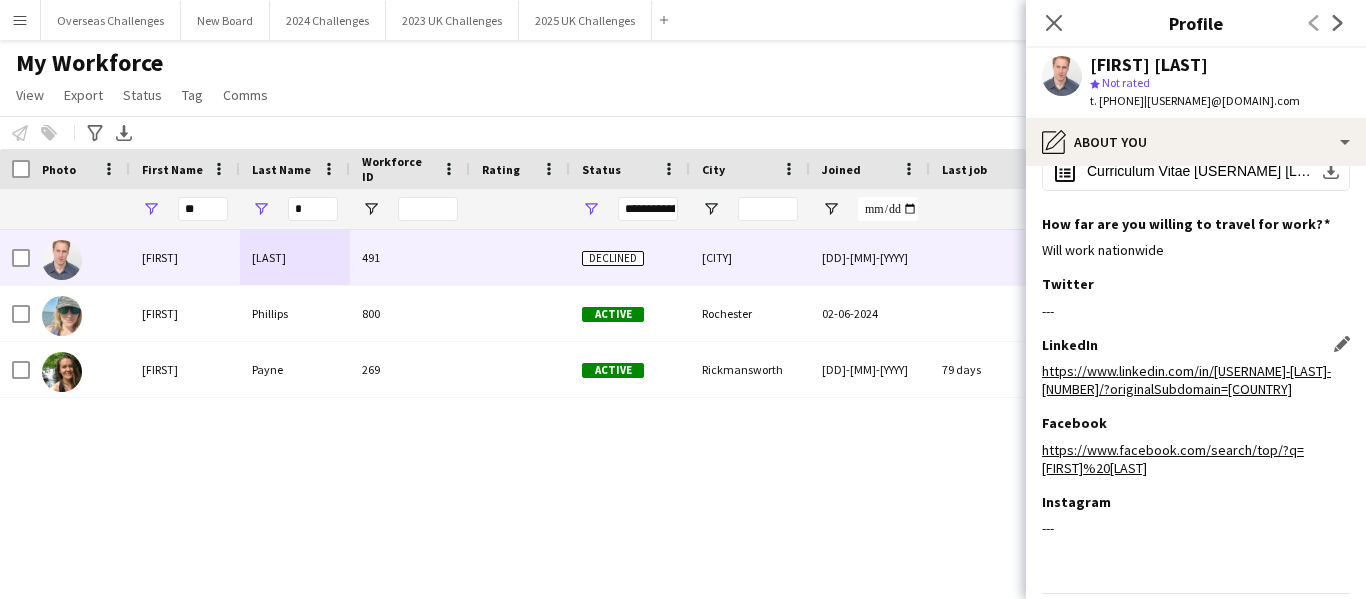 scroll, scrollTop: 367, scrollLeft: 0, axis: vertical 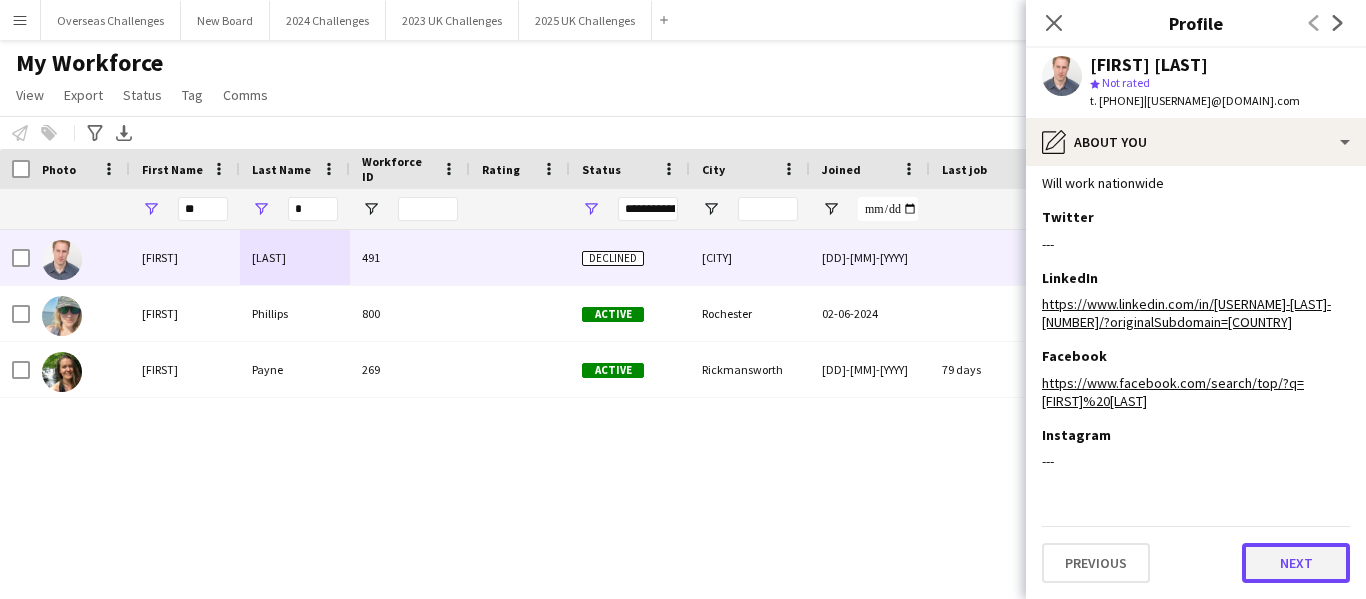 click on "Next" 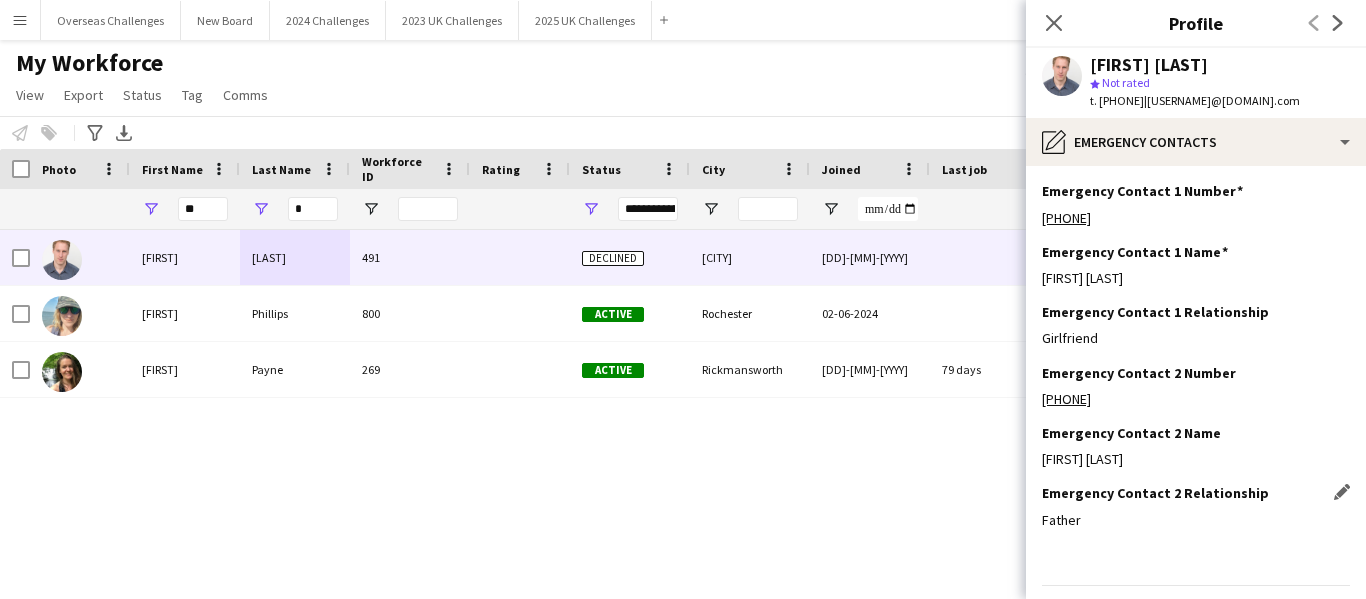 scroll, scrollTop: 58, scrollLeft: 0, axis: vertical 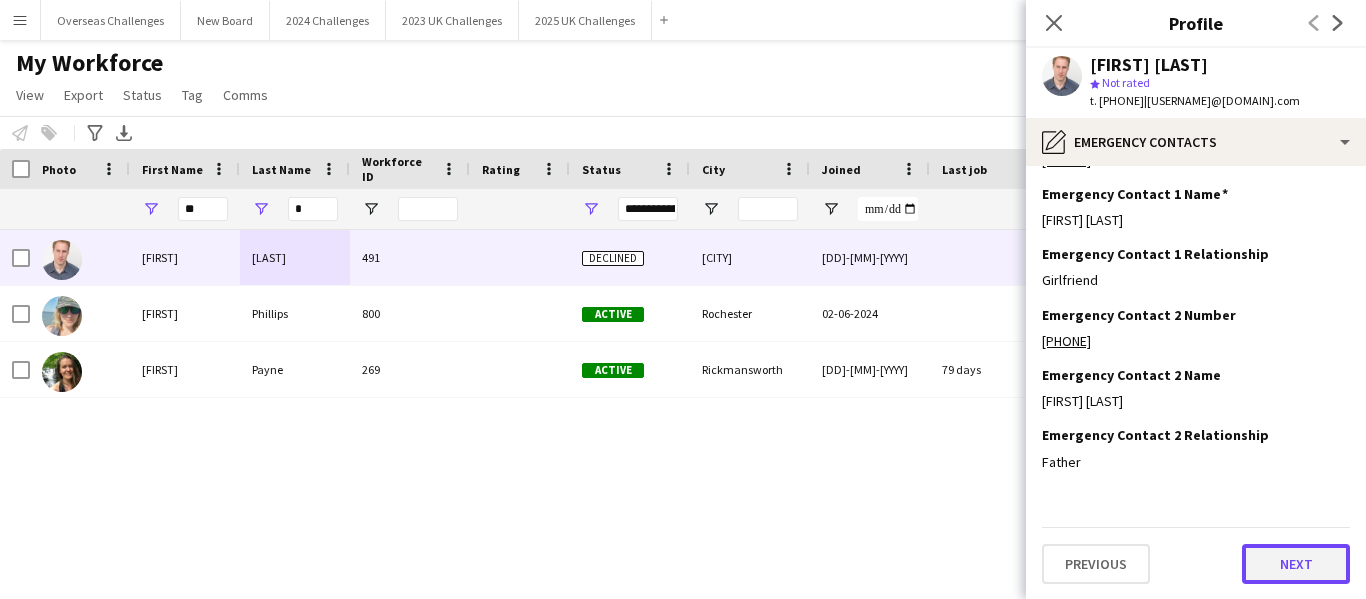 click on "Next" 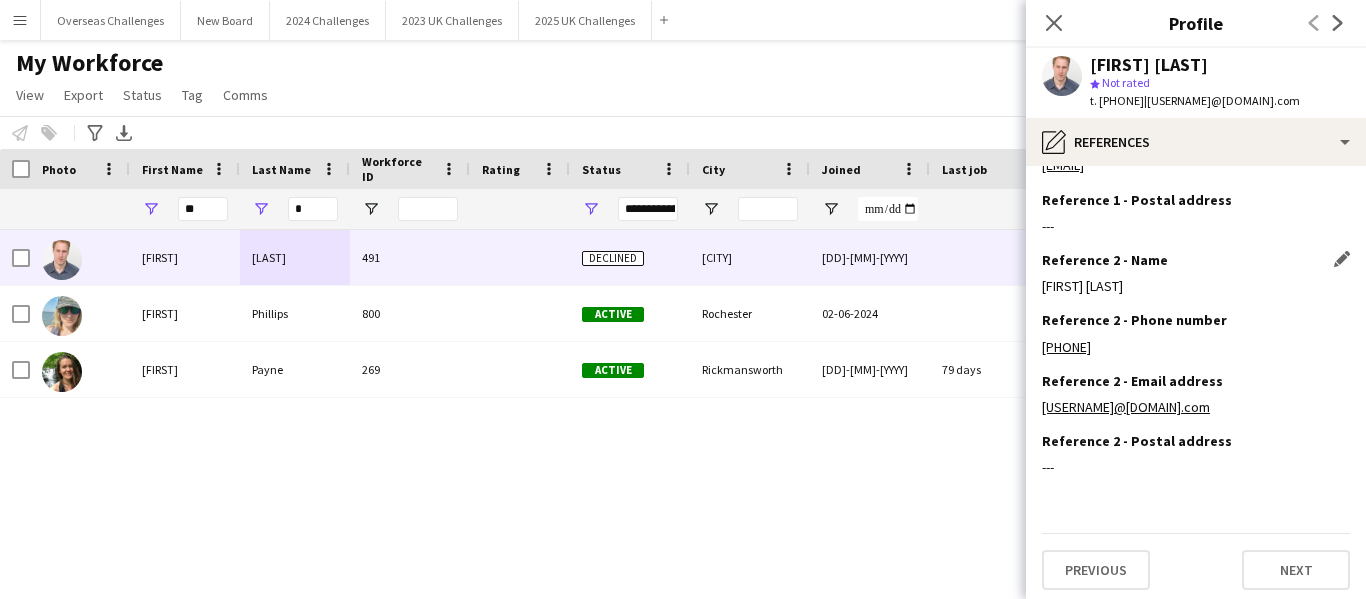 scroll, scrollTop: 179, scrollLeft: 0, axis: vertical 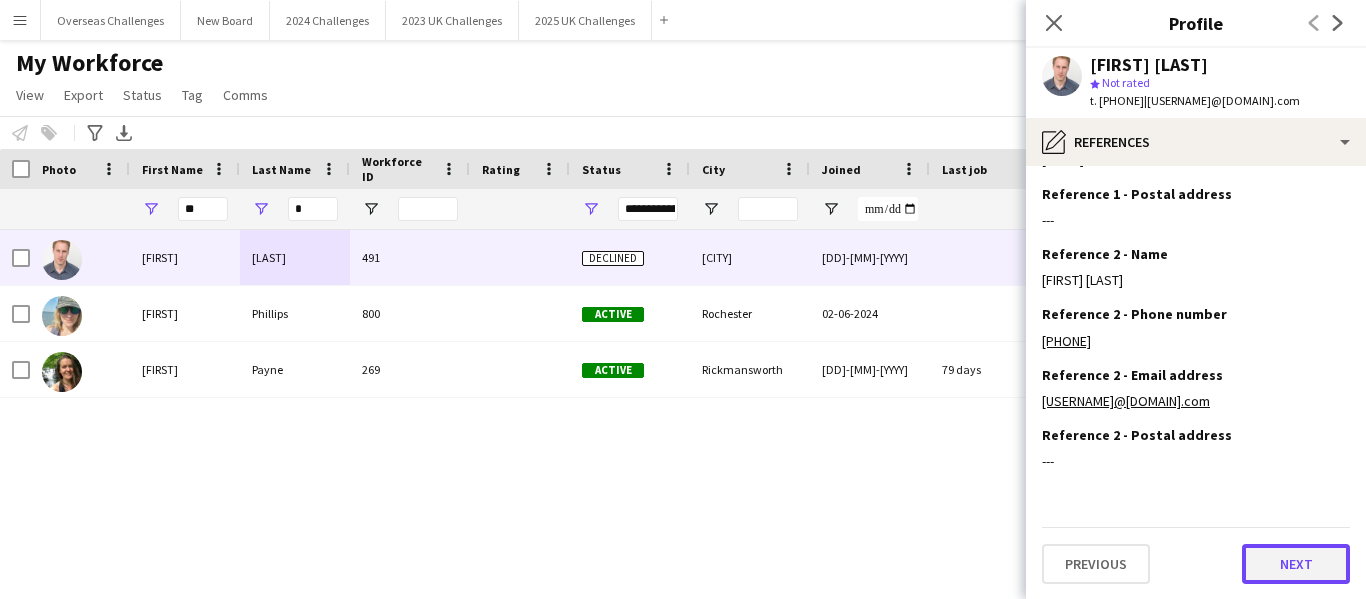 click on "Next" 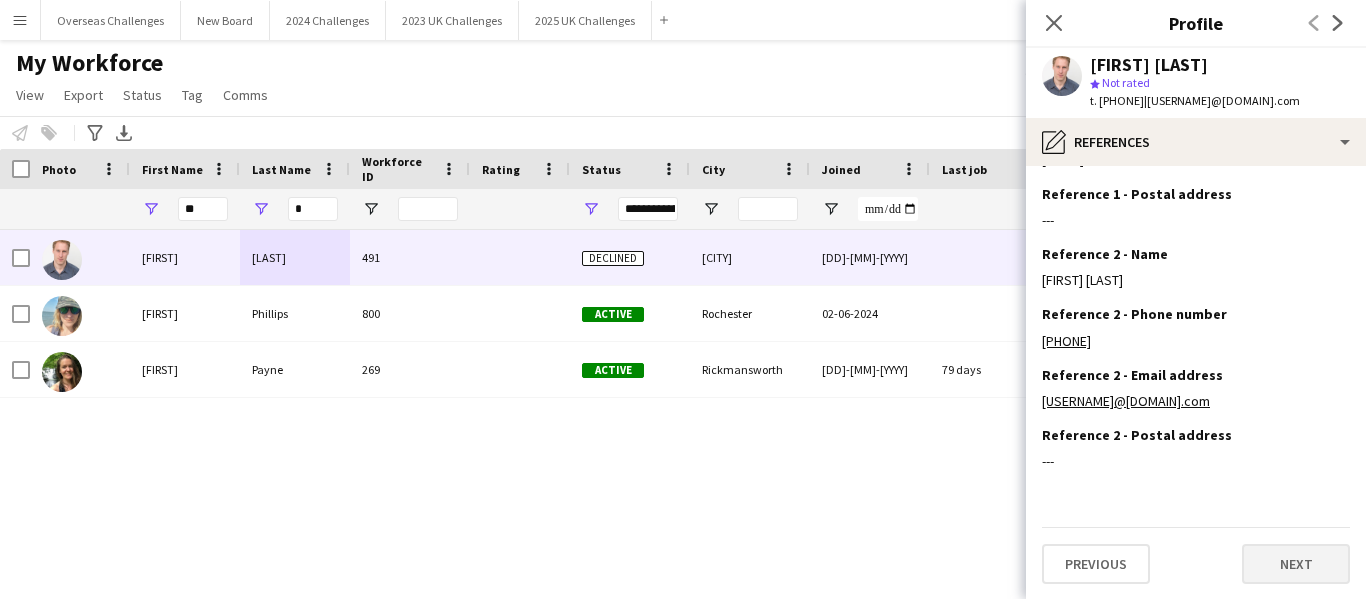 scroll, scrollTop: 0, scrollLeft: 0, axis: both 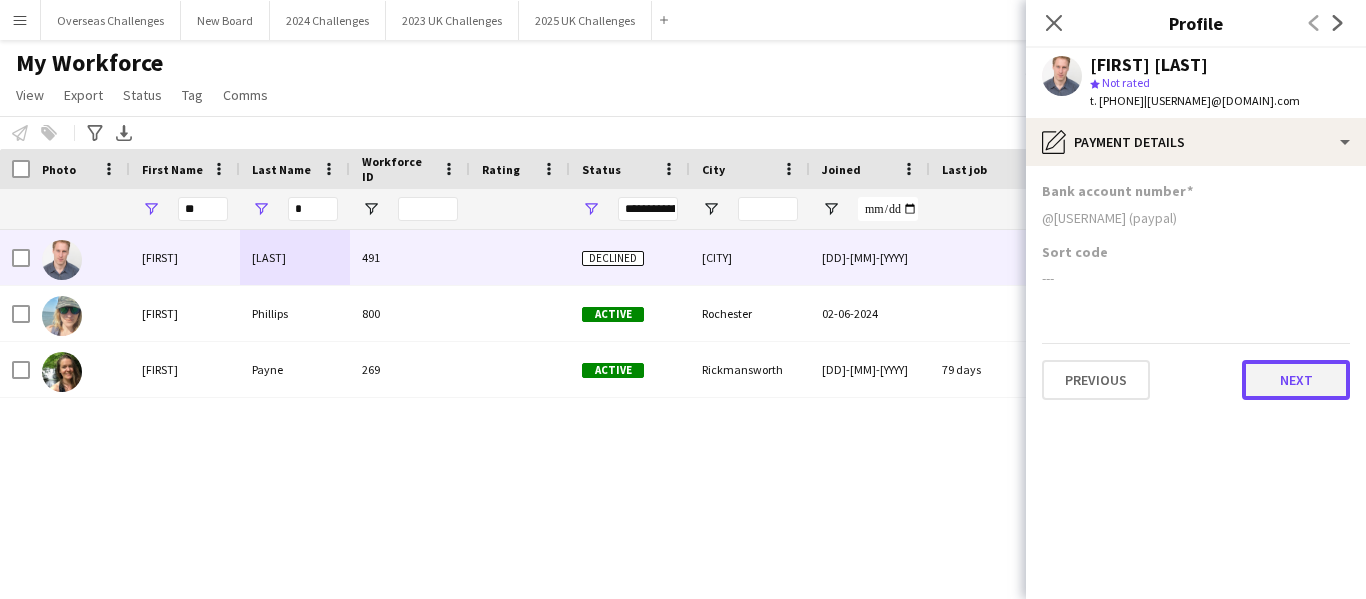 click on "Next" 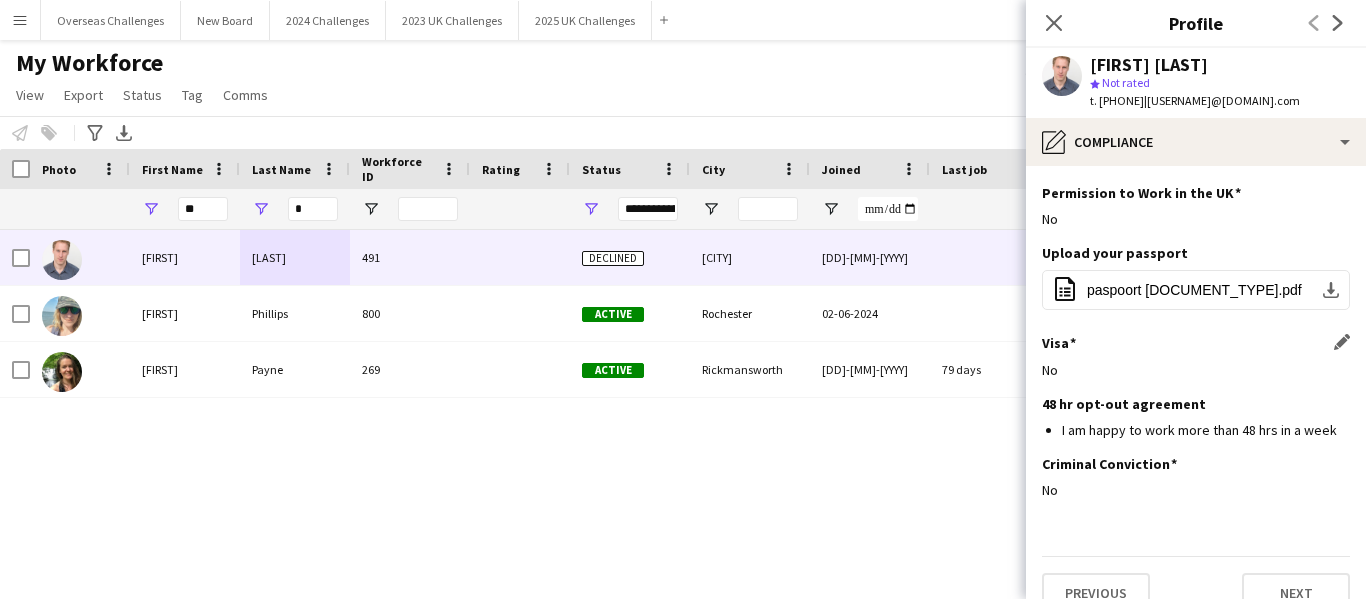 scroll, scrollTop: 88, scrollLeft: 0, axis: vertical 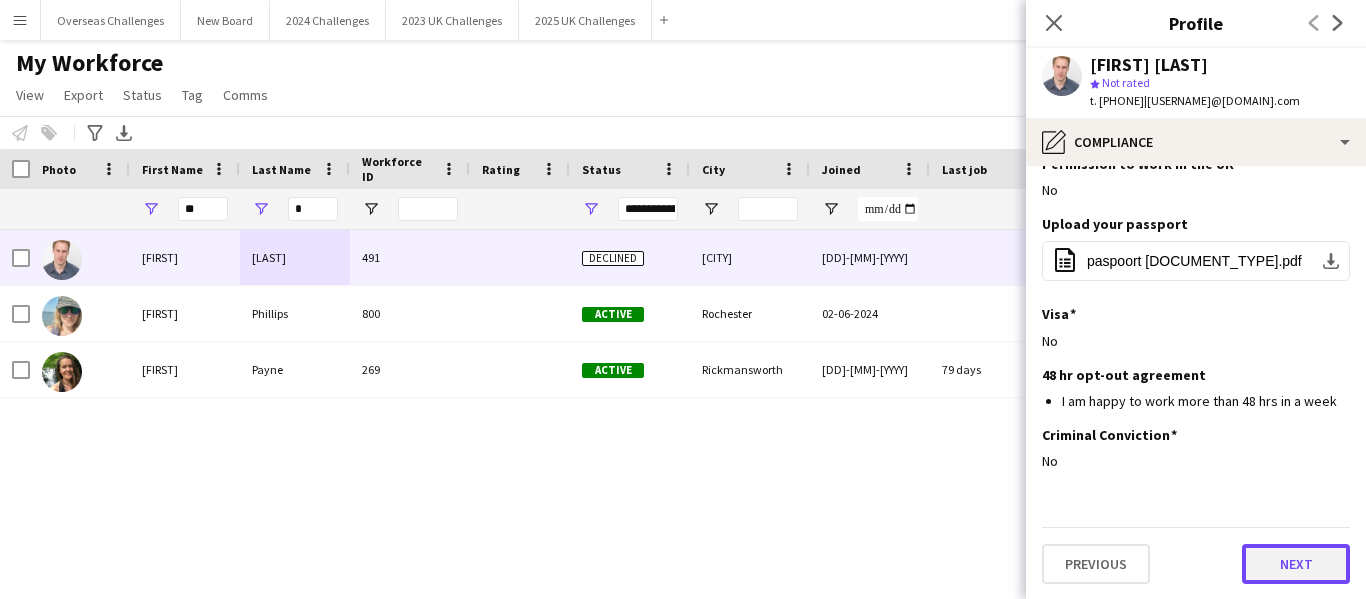 click on "Next" 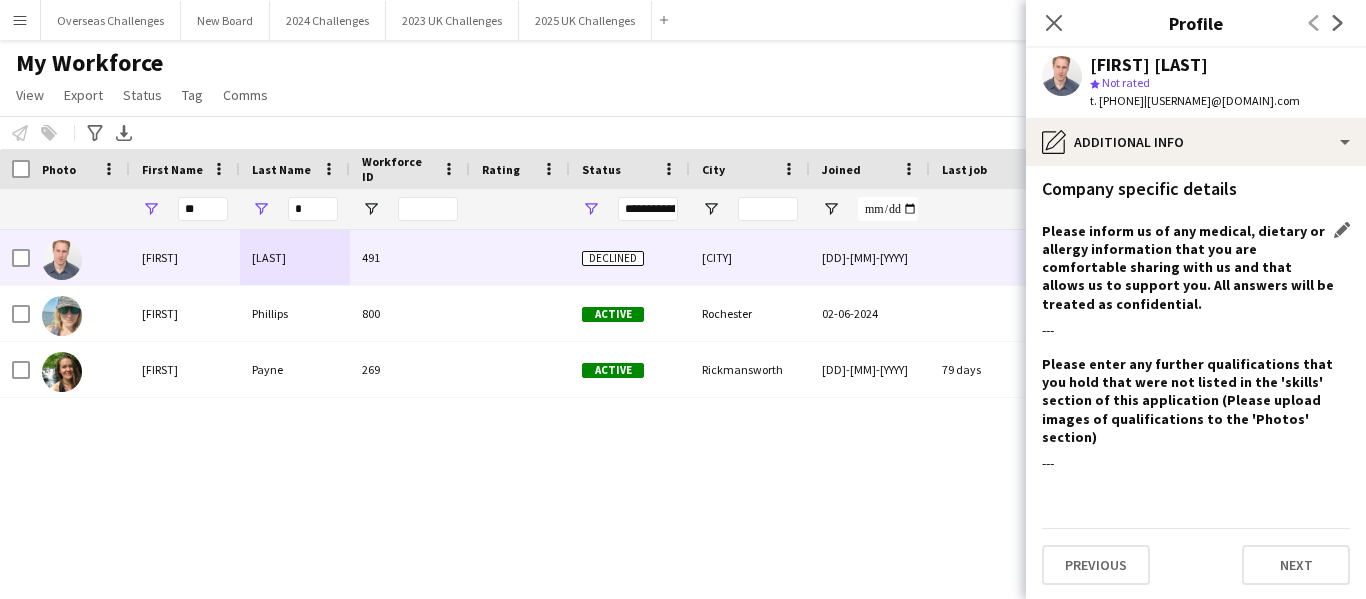scroll, scrollTop: 186, scrollLeft: 0, axis: vertical 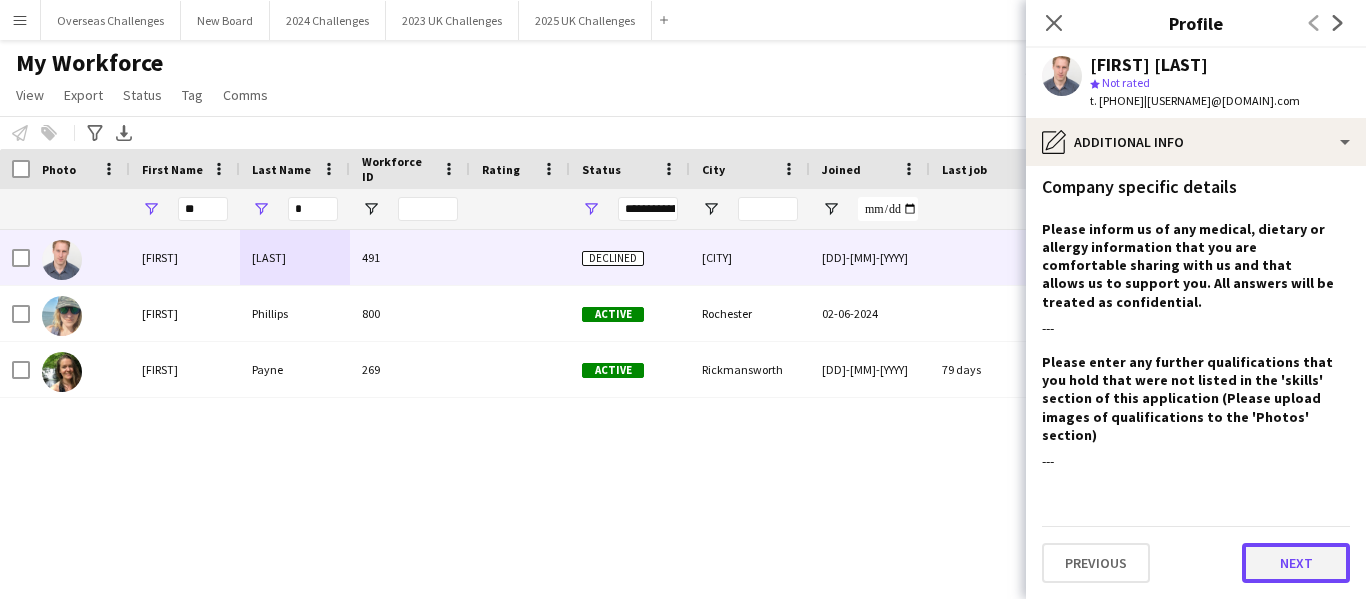 click on "Next" 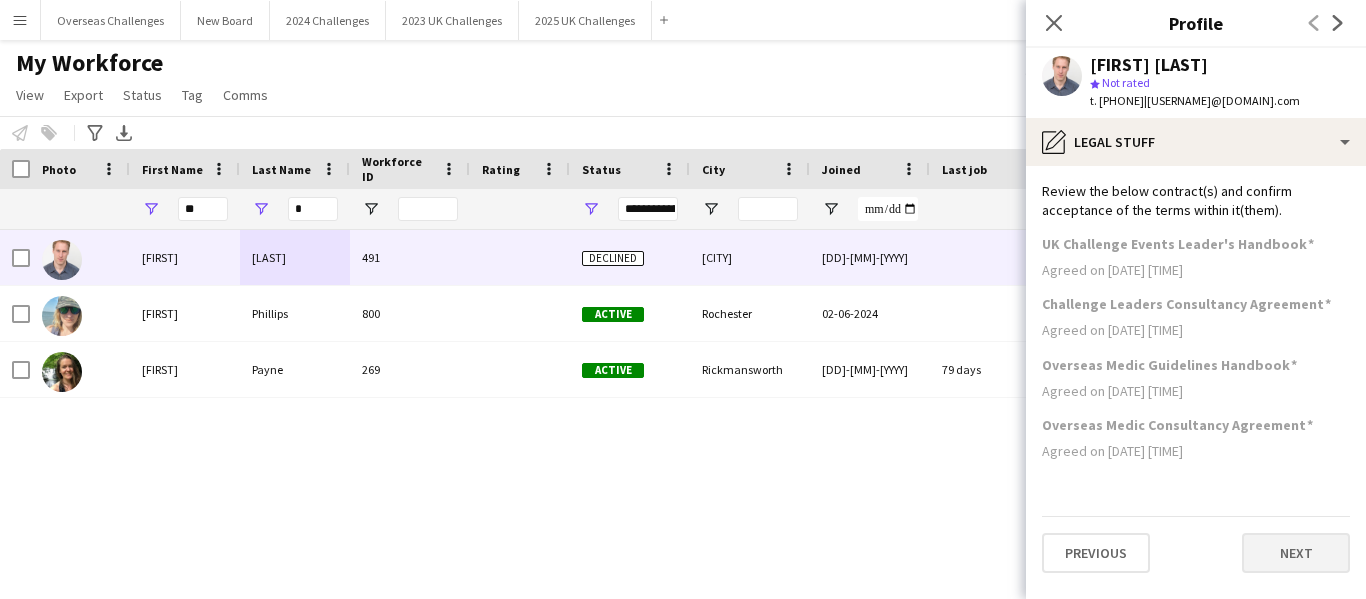 scroll, scrollTop: 0, scrollLeft: 0, axis: both 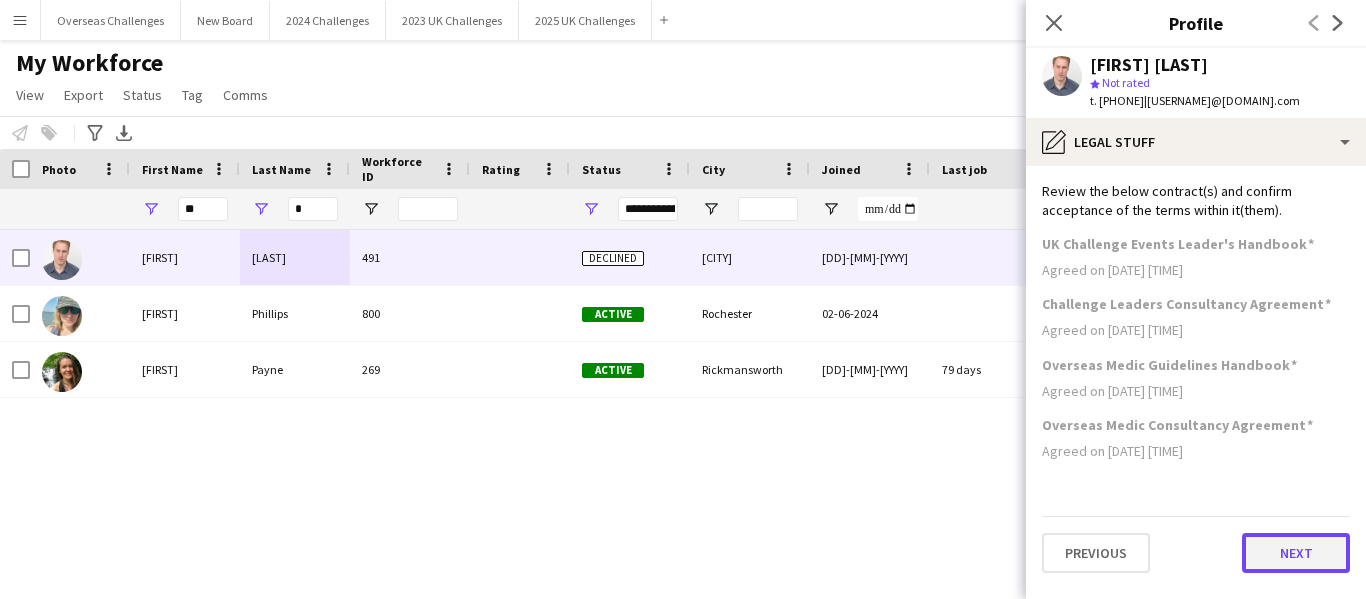 click on "Next" 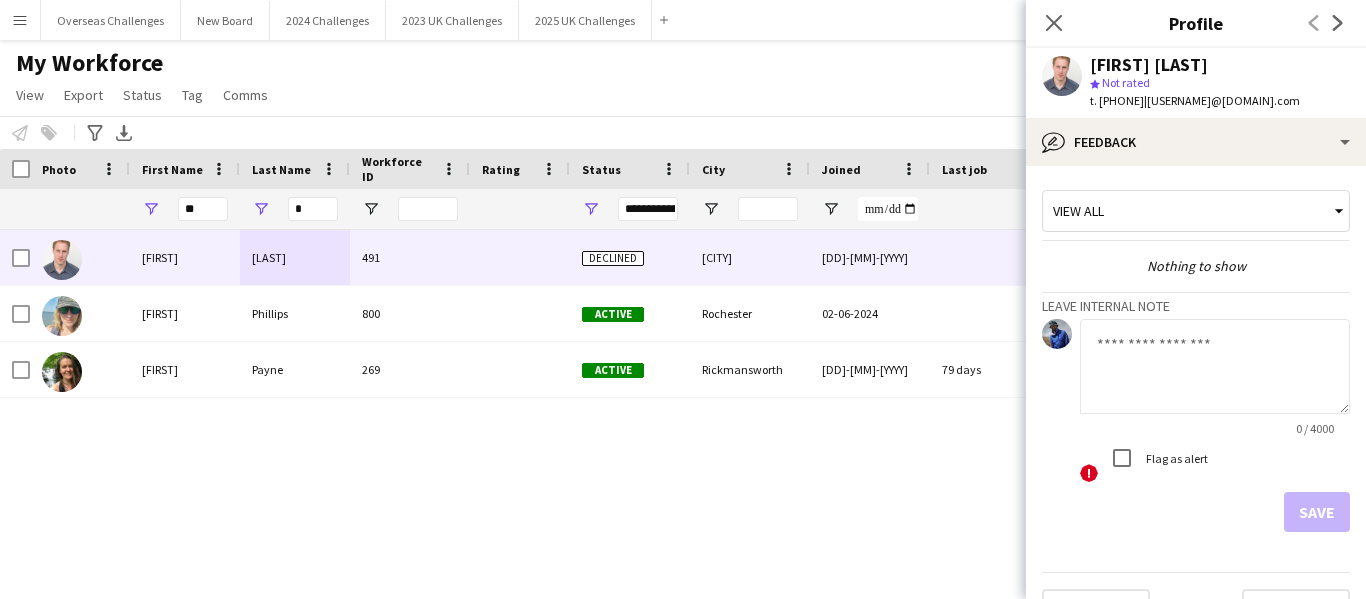 scroll, scrollTop: 46, scrollLeft: 0, axis: vertical 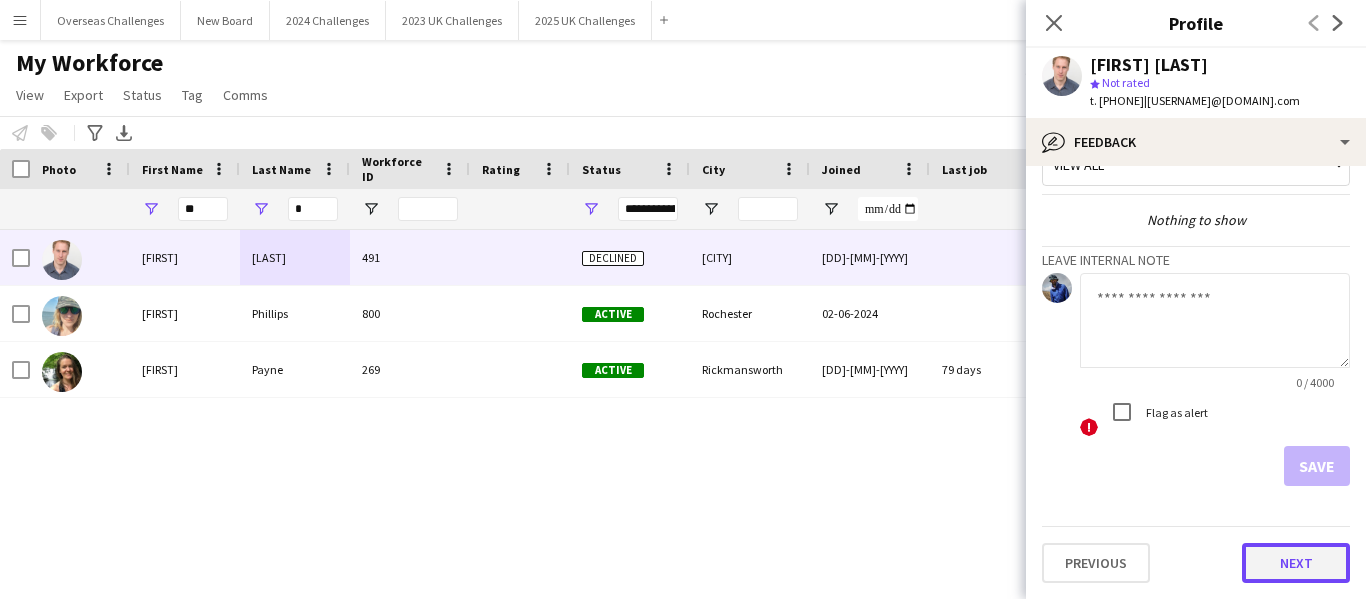 click on "Next" 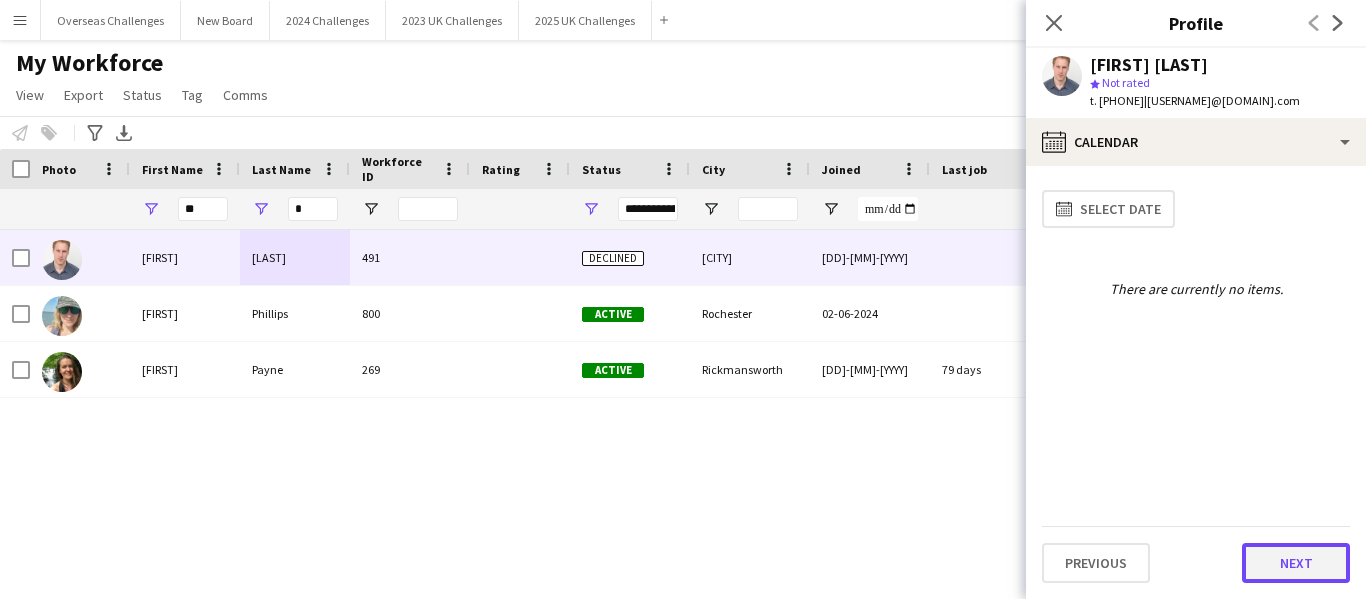 click on "Next" 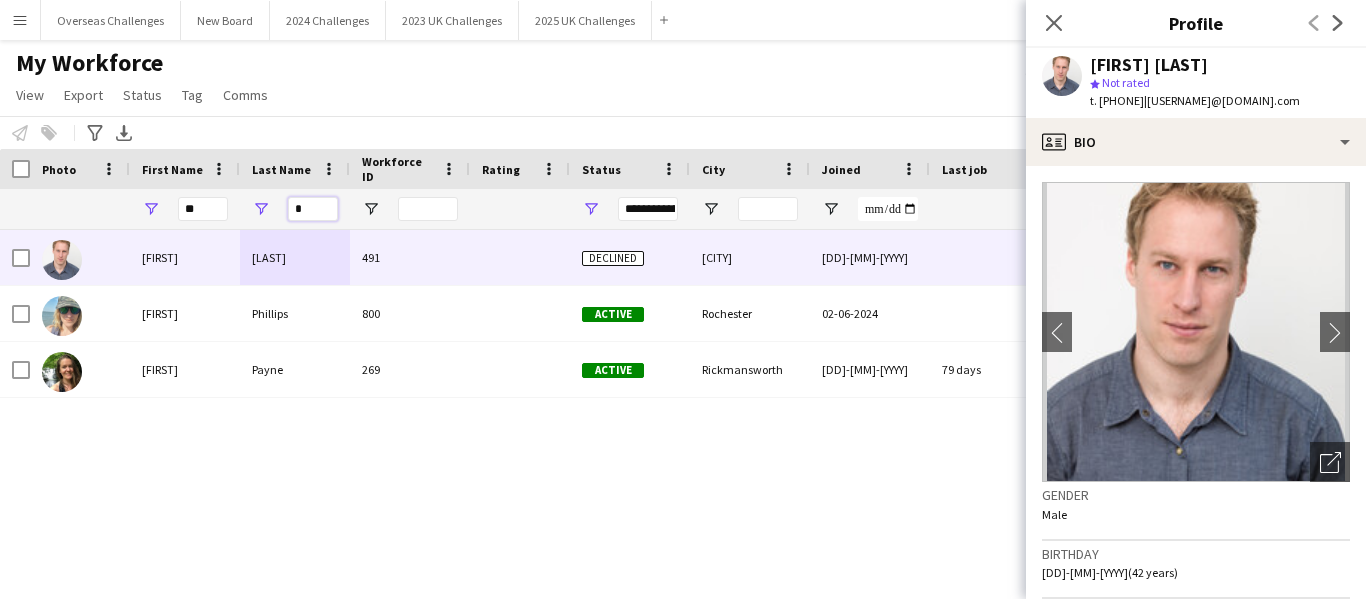 click on "*" at bounding box center [313, 209] 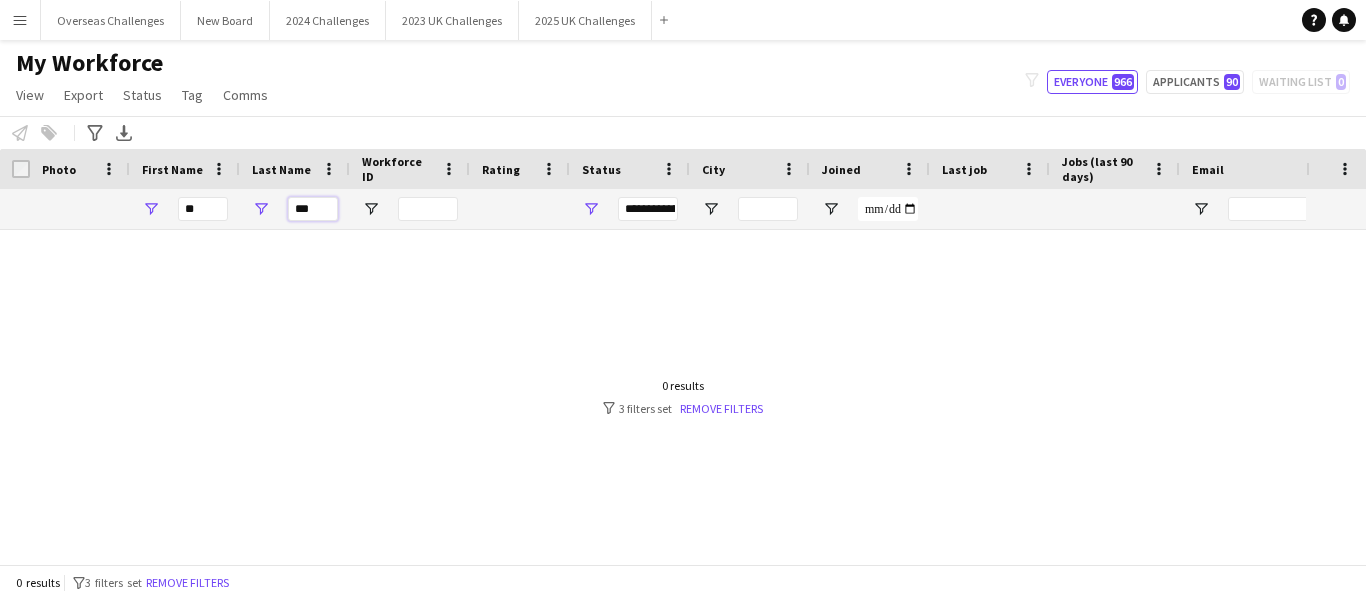type on "***" 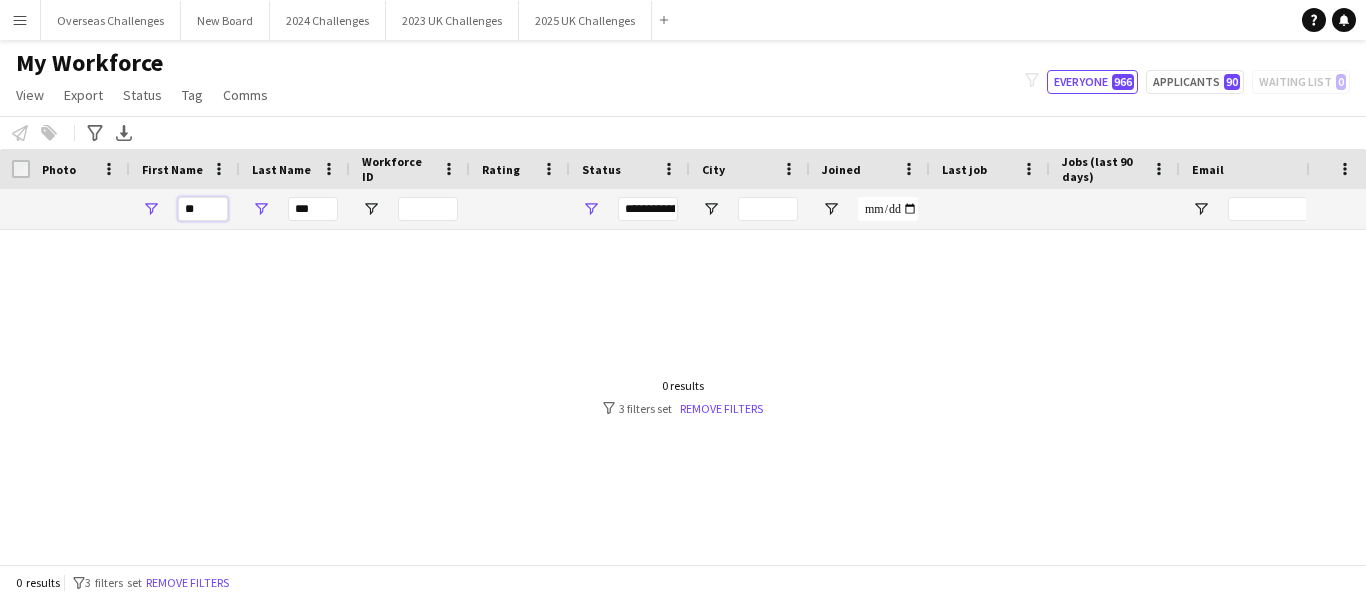 click on "**" at bounding box center (203, 209) 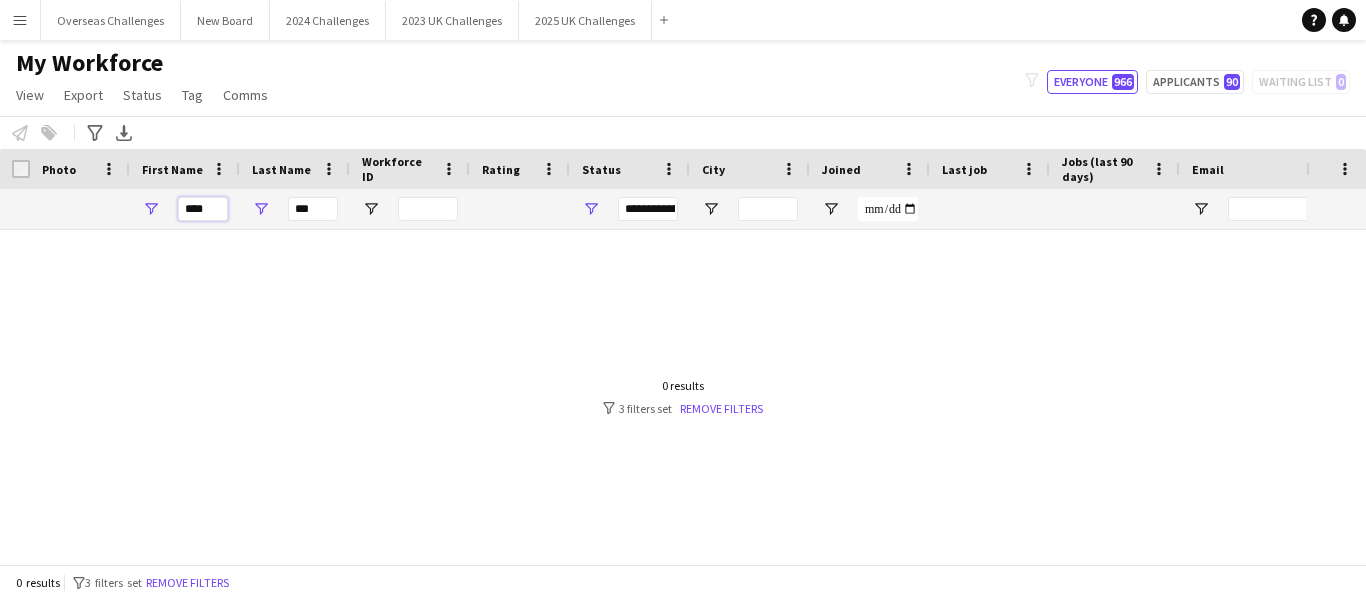 type on "****" 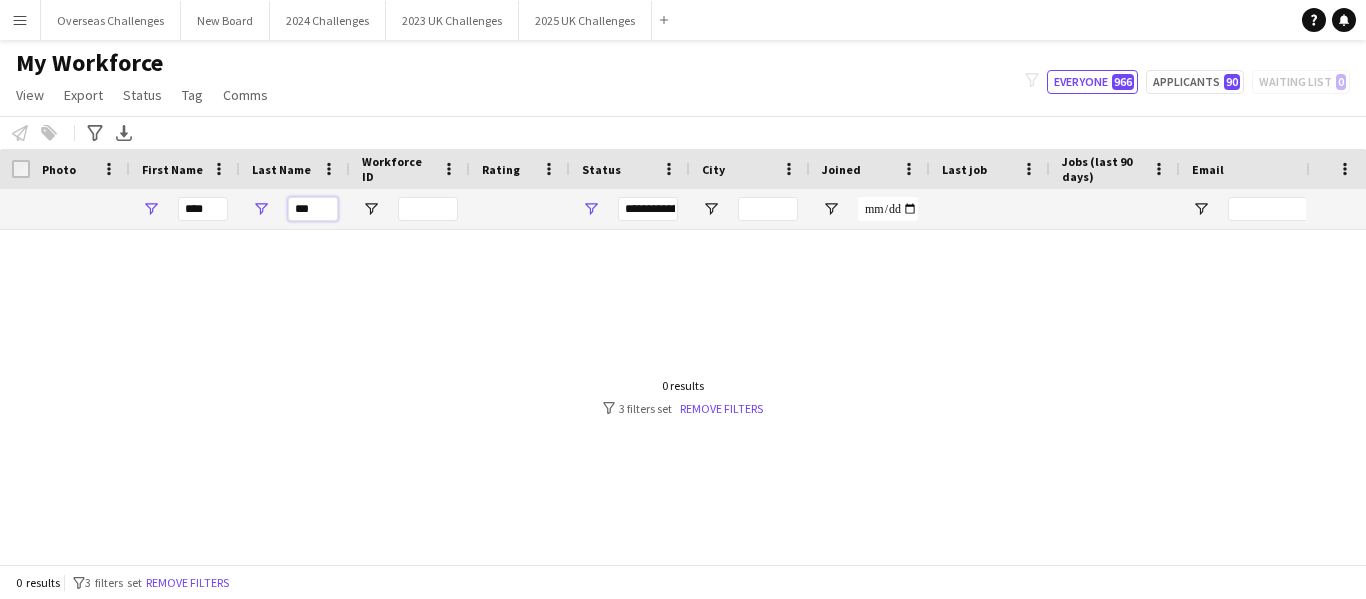 drag, startPoint x: 319, startPoint y: 211, endPoint x: 364, endPoint y: 198, distance: 46.840153 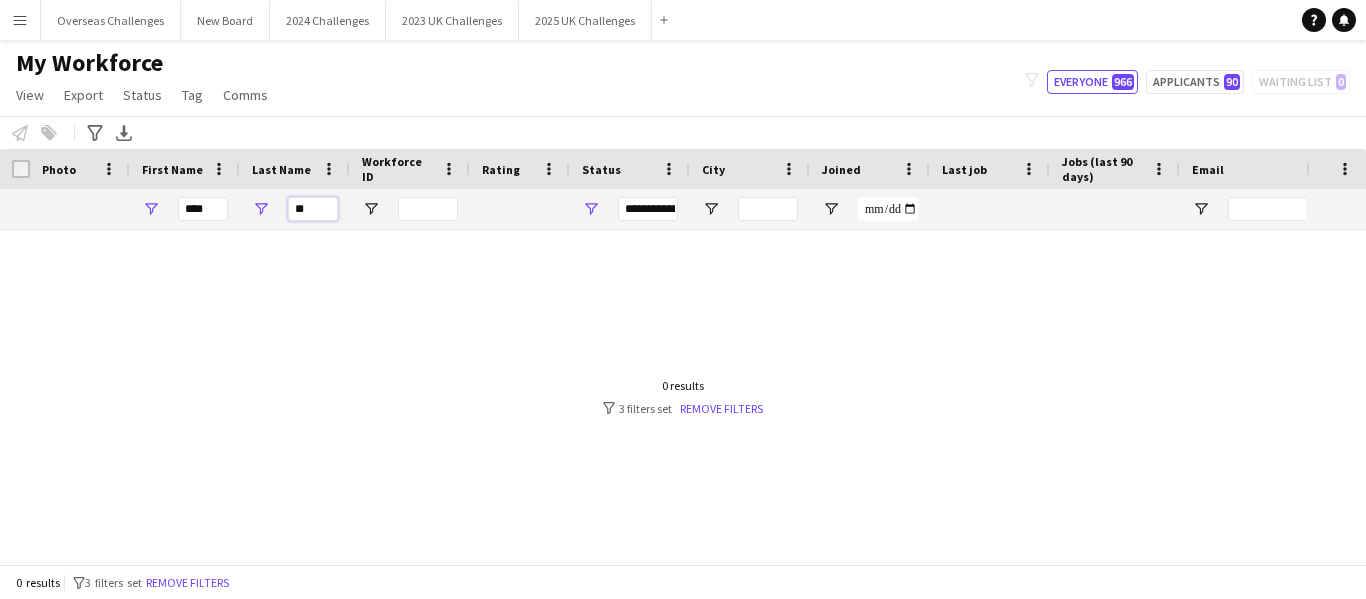 type on "*" 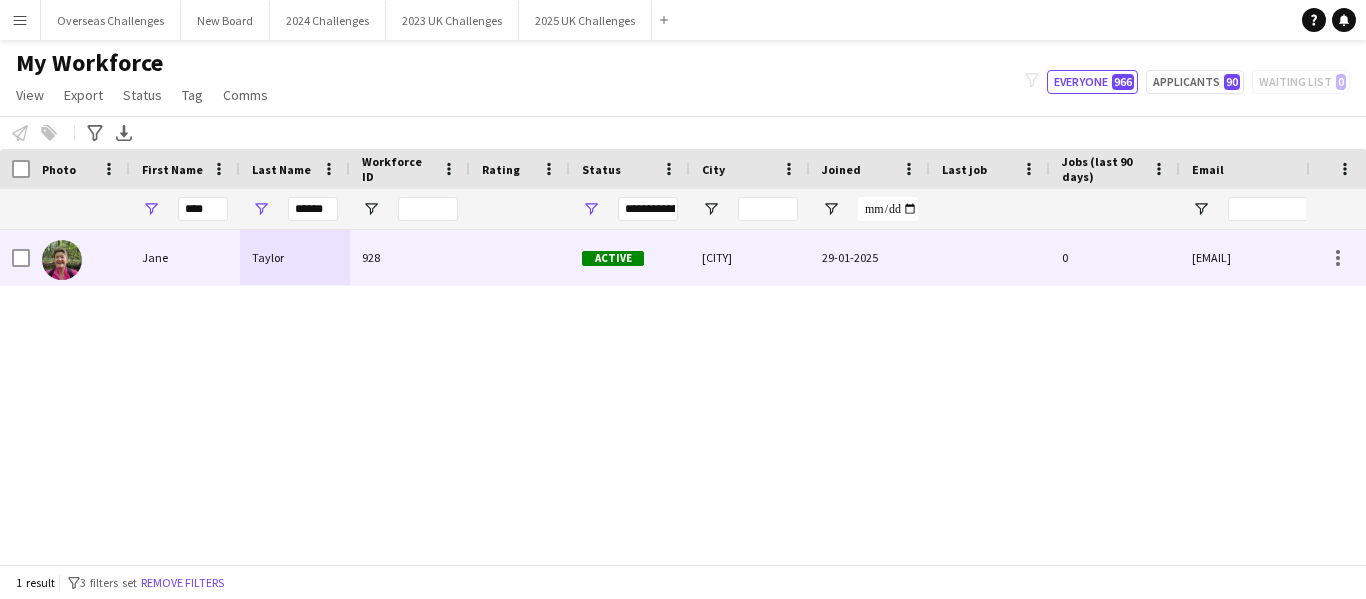 click on "Taylor" at bounding box center [295, 257] 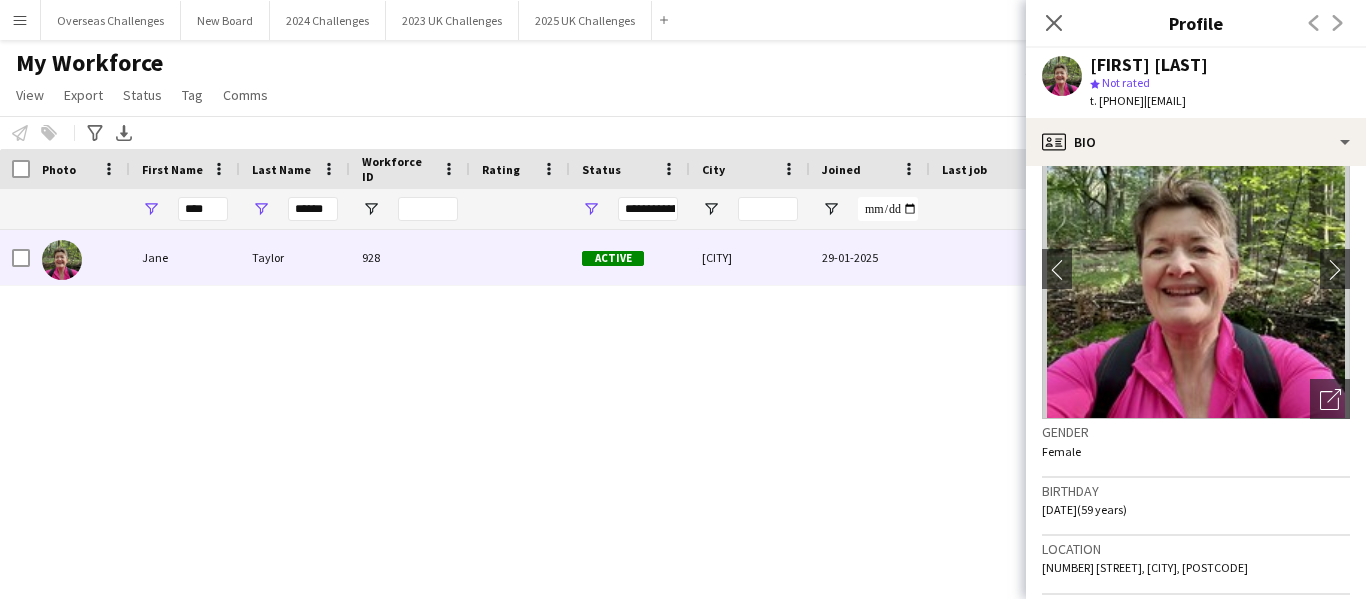 scroll, scrollTop: 0, scrollLeft: 0, axis: both 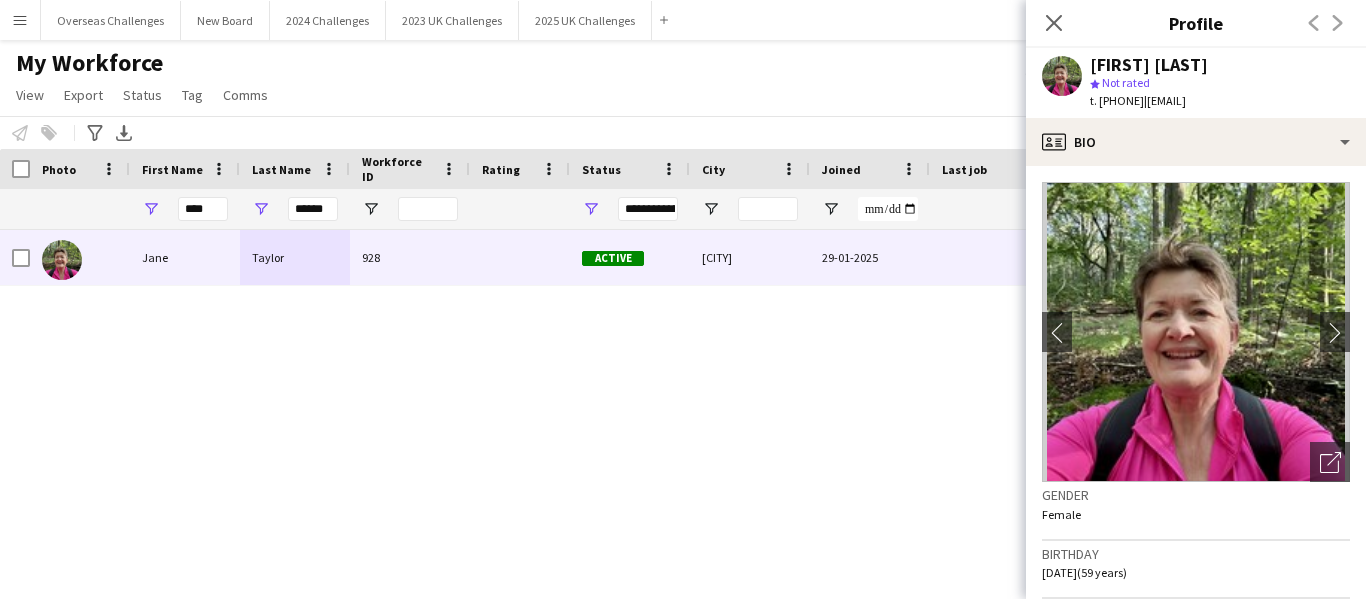 drag, startPoint x: 1183, startPoint y: 101, endPoint x: 1326, endPoint y: 106, distance: 143.08739 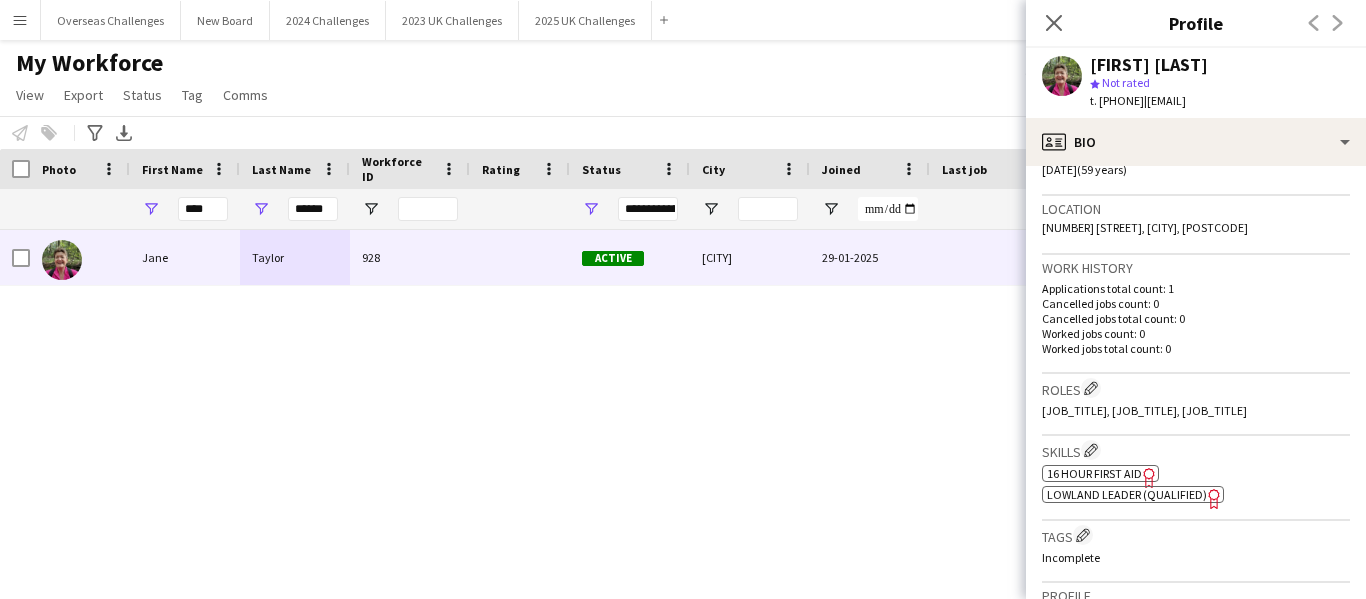 scroll, scrollTop: 500, scrollLeft: 0, axis: vertical 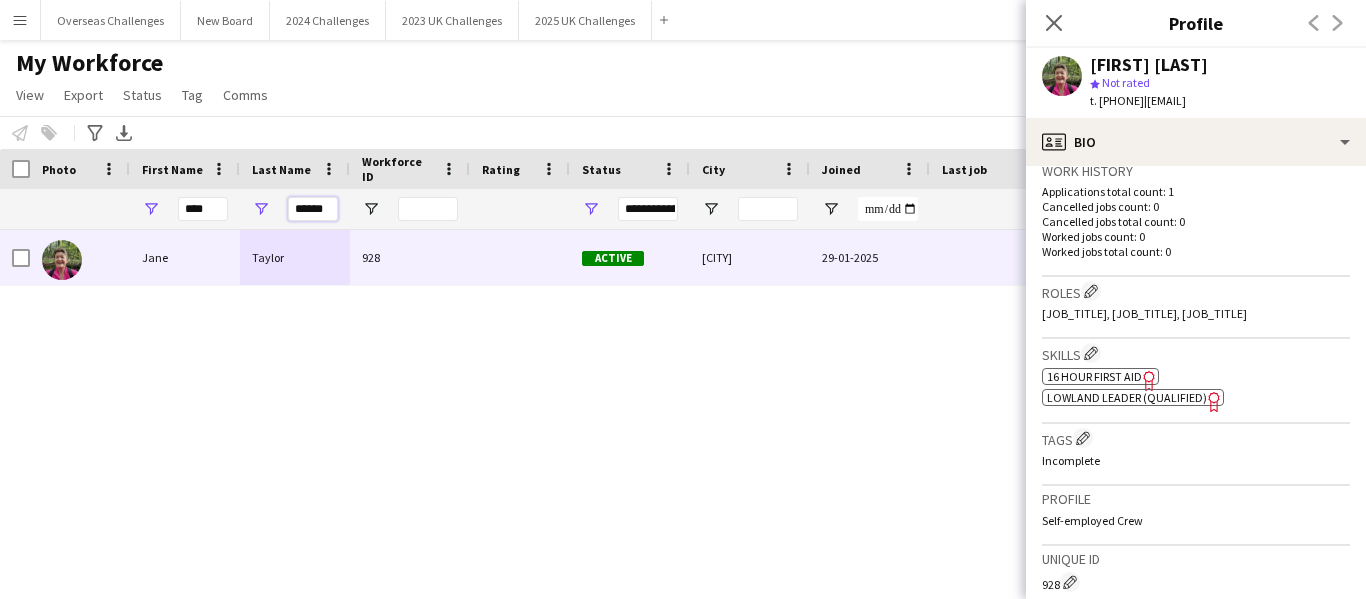 click on "******" at bounding box center [313, 209] 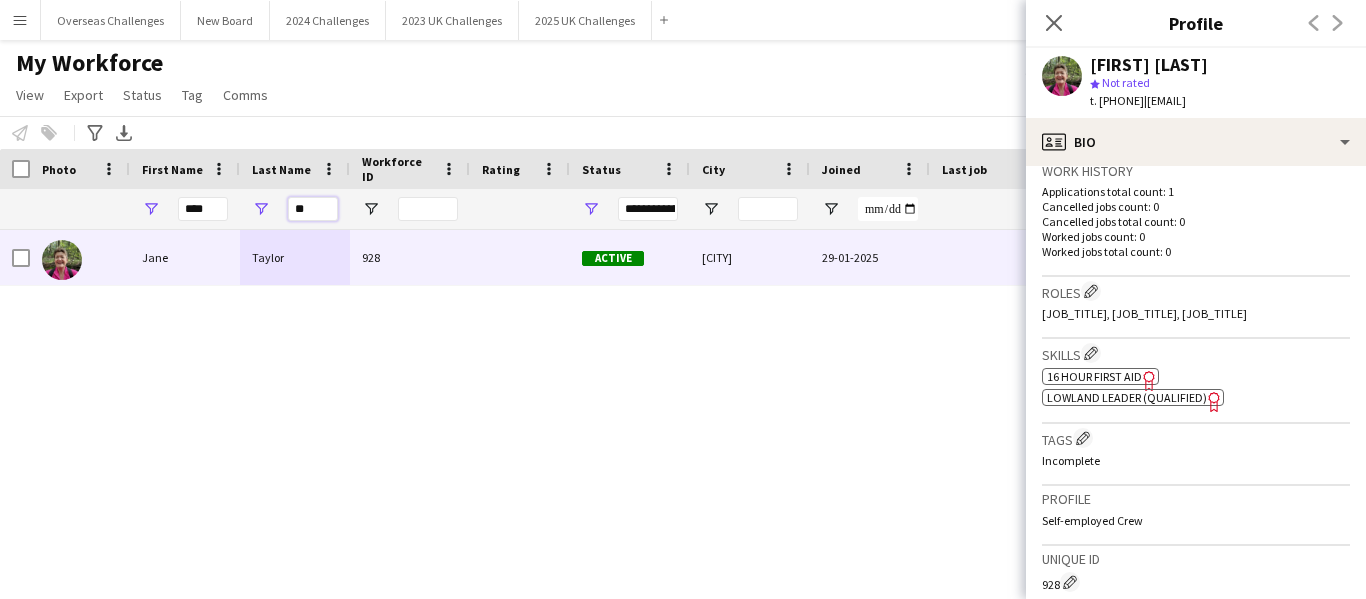 type on "*" 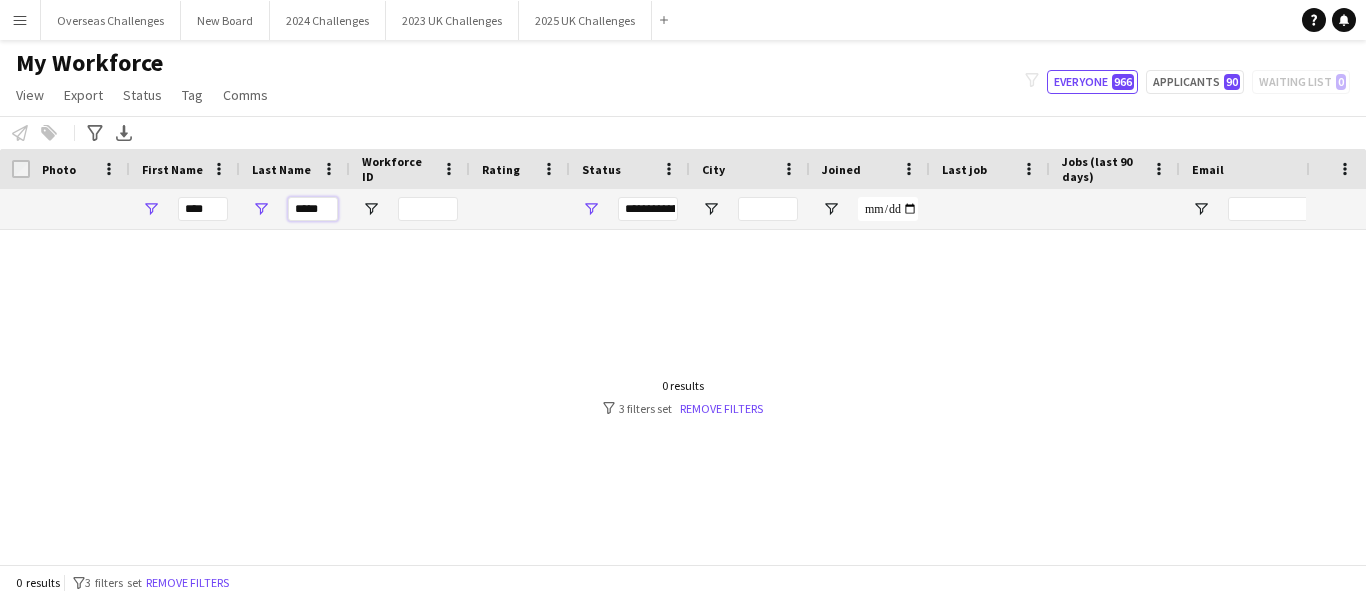 type on "*****" 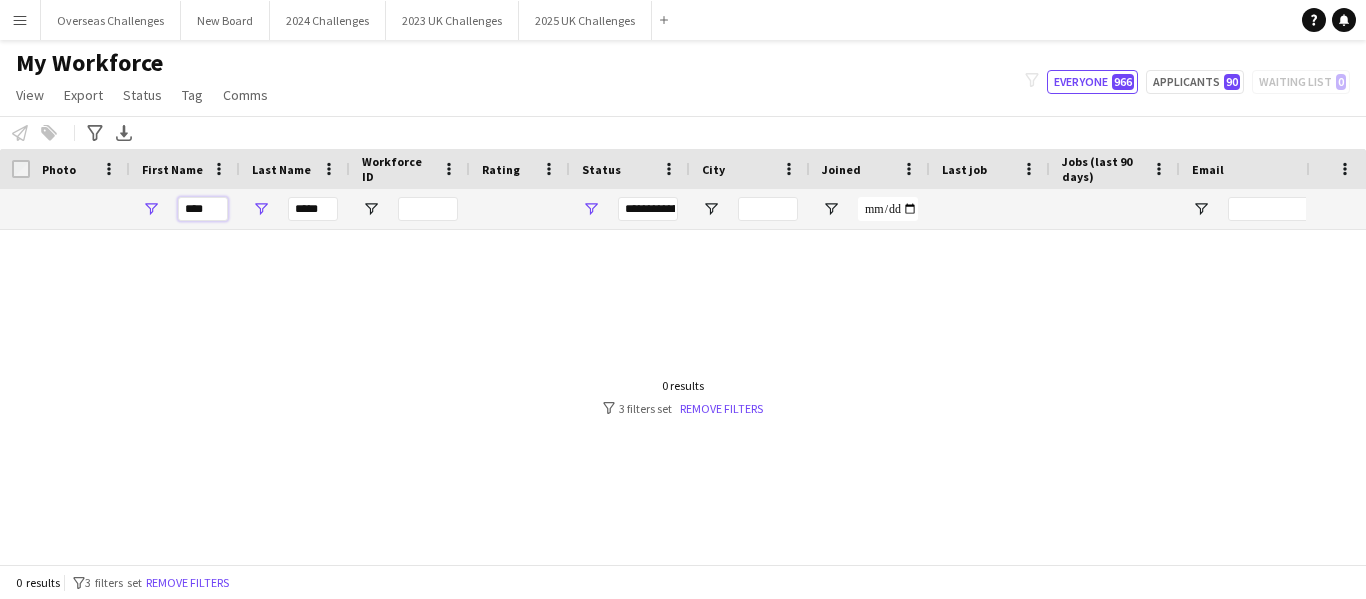 click on "****" at bounding box center [203, 209] 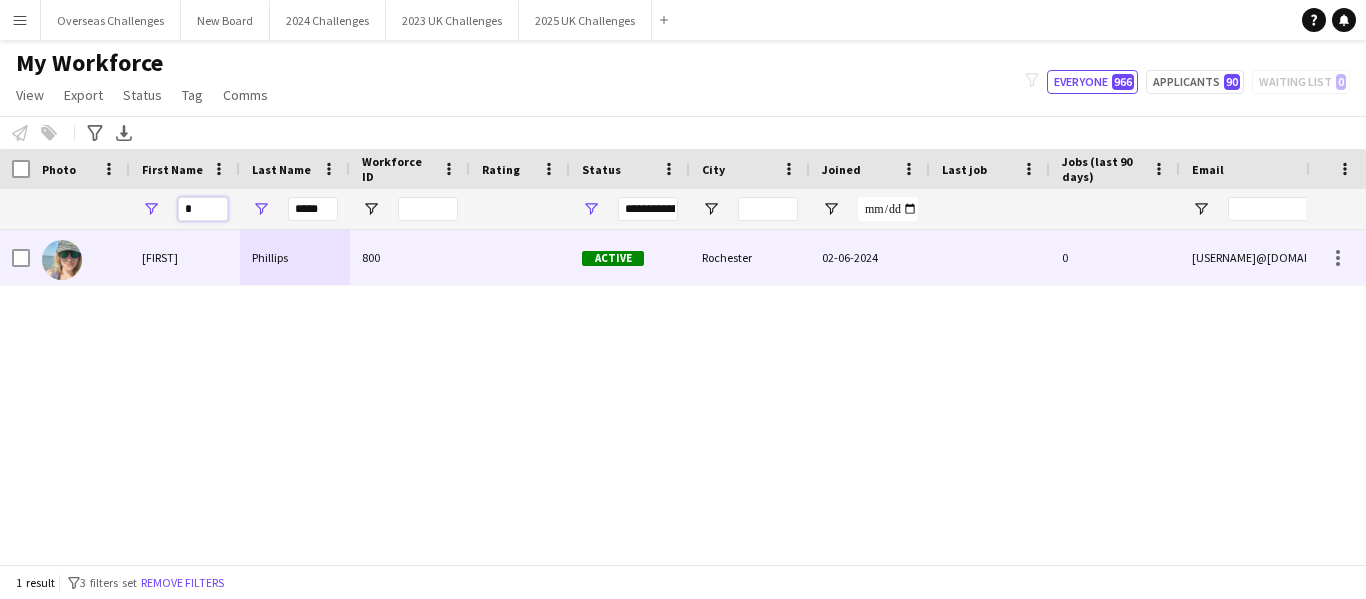 type on "*" 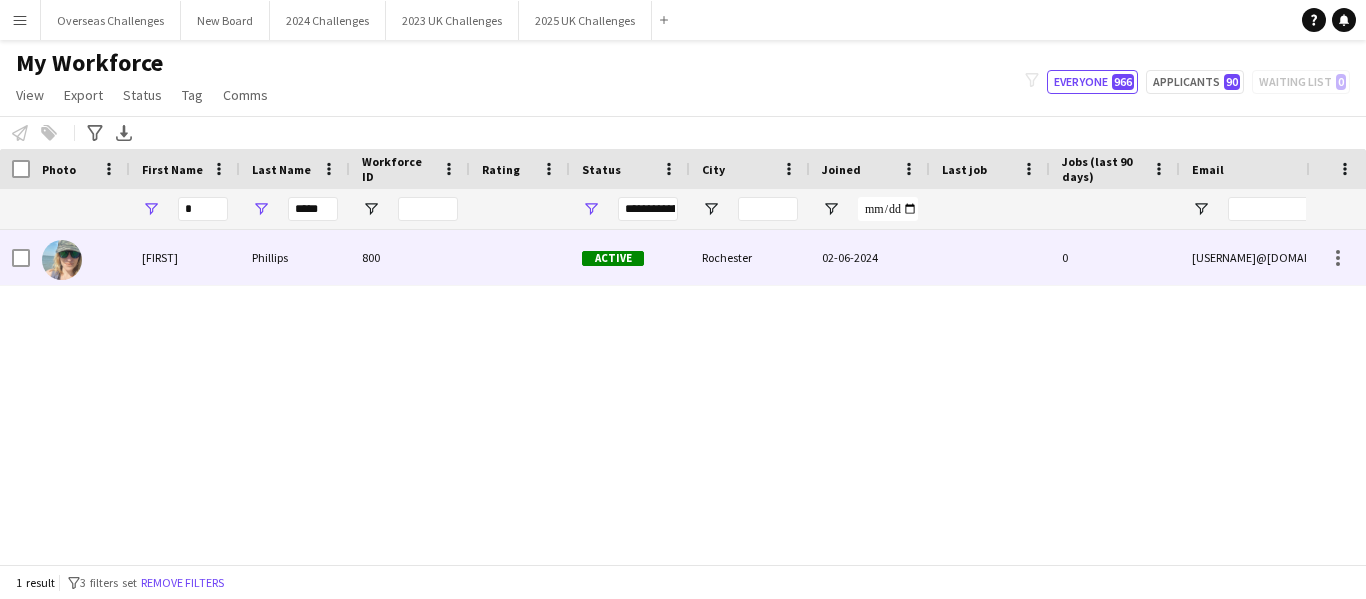 click on "Phillips" at bounding box center (295, 257) 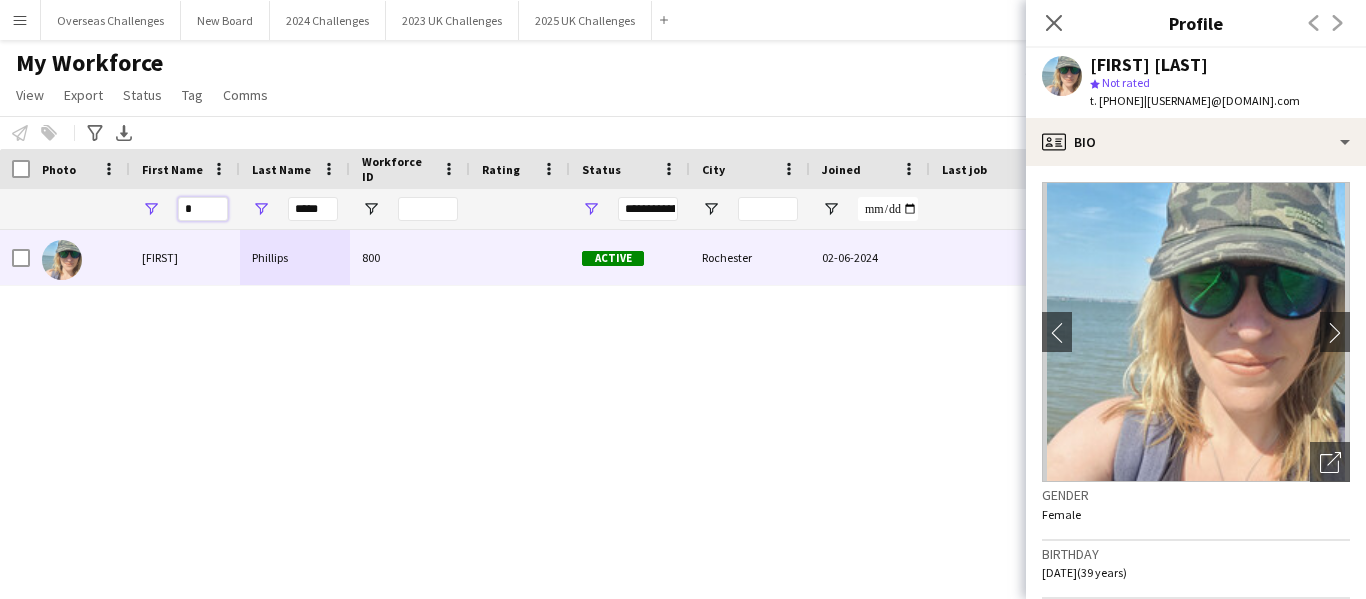 click on "*" at bounding box center (203, 209) 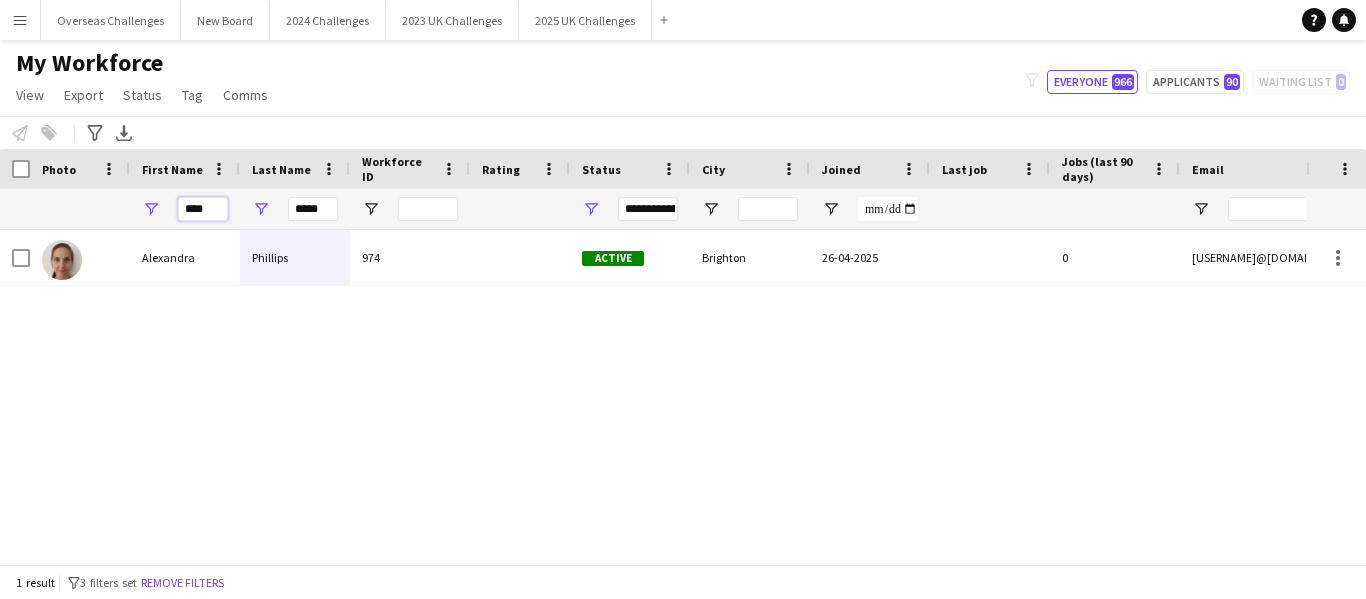type on "****" 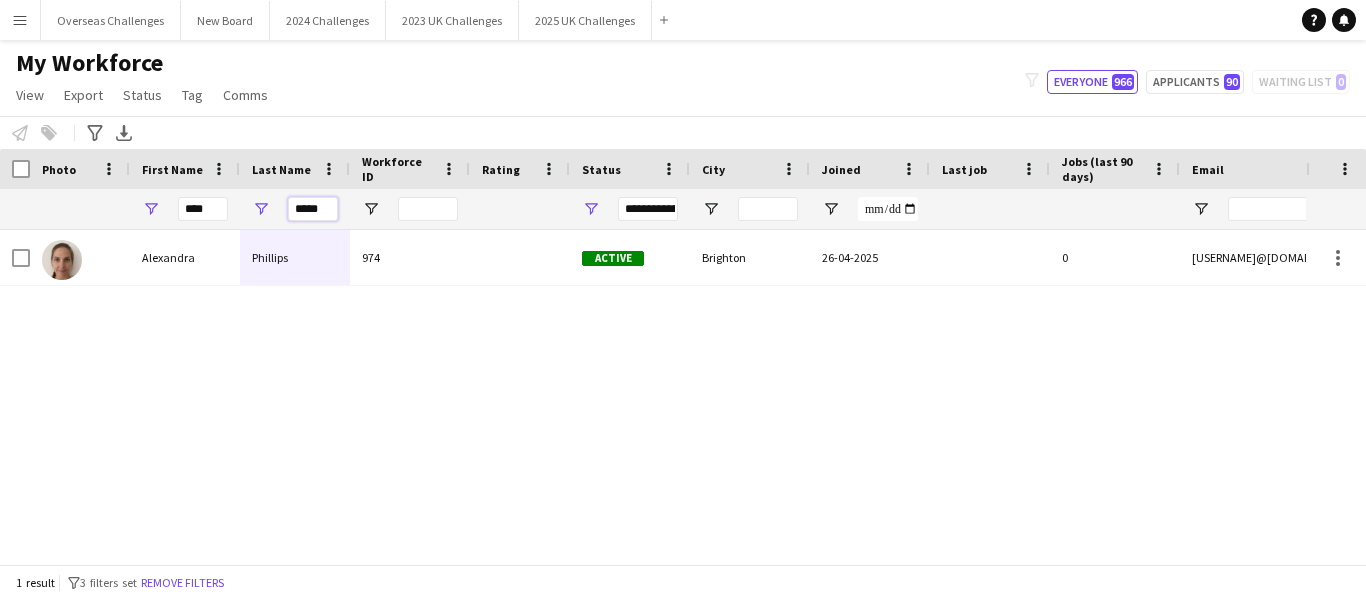 click on "*****" at bounding box center [313, 209] 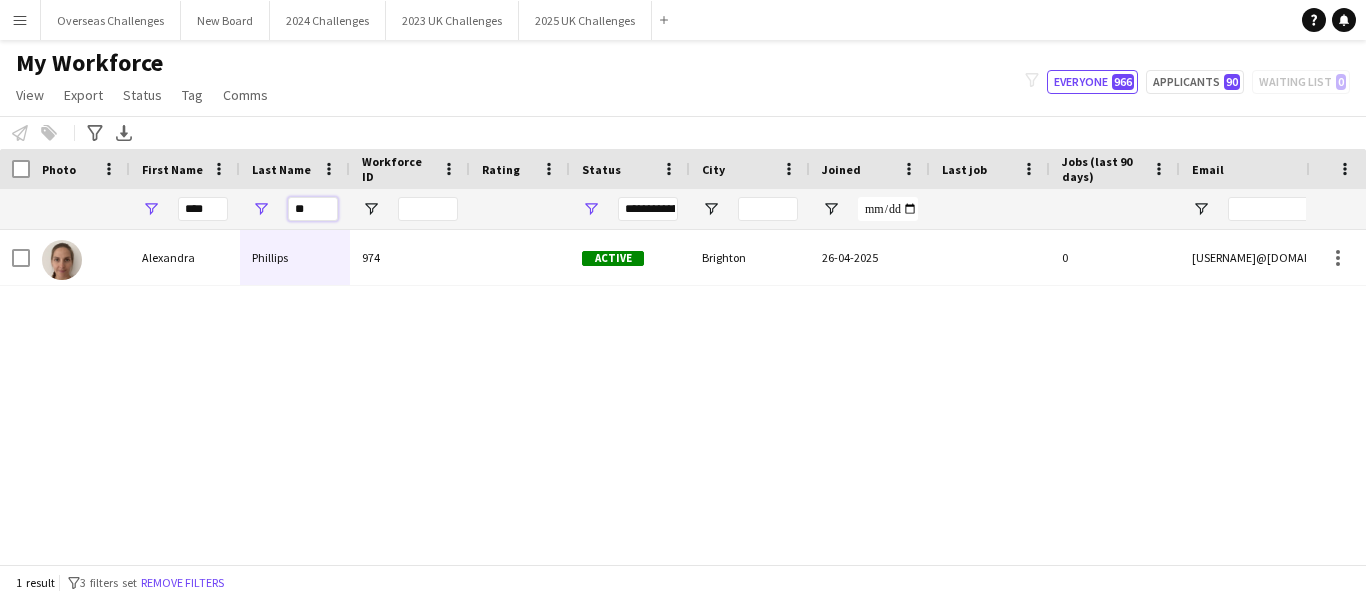type on "*" 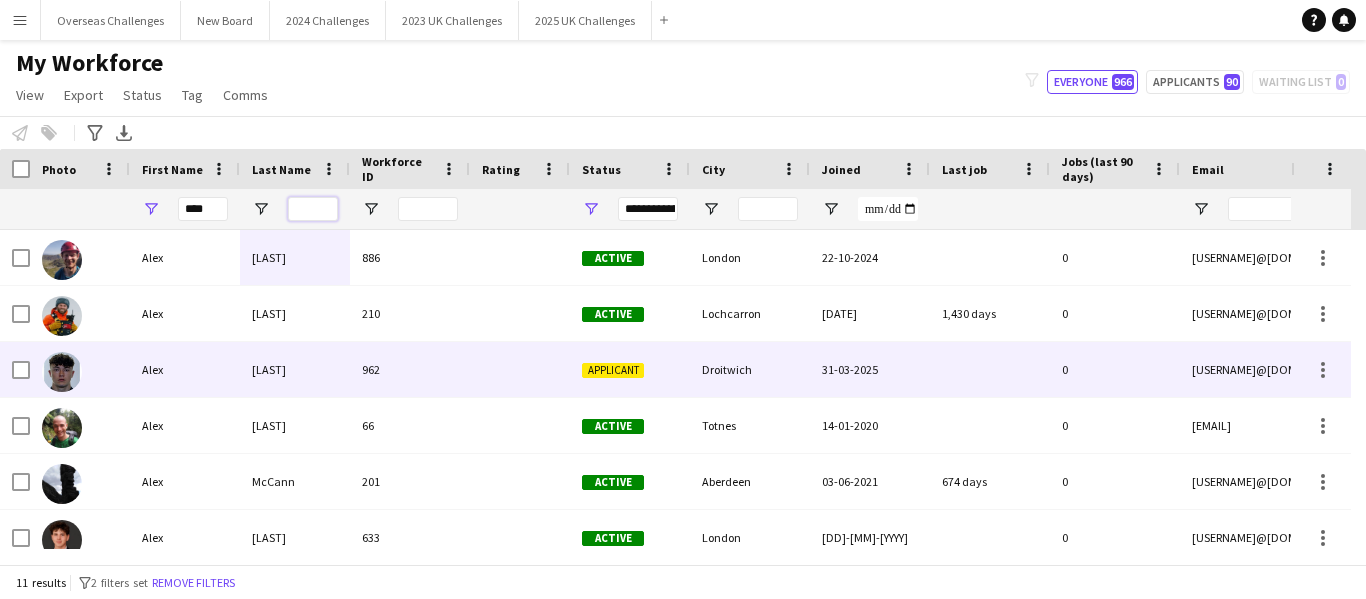 scroll, scrollTop: 92, scrollLeft: 0, axis: vertical 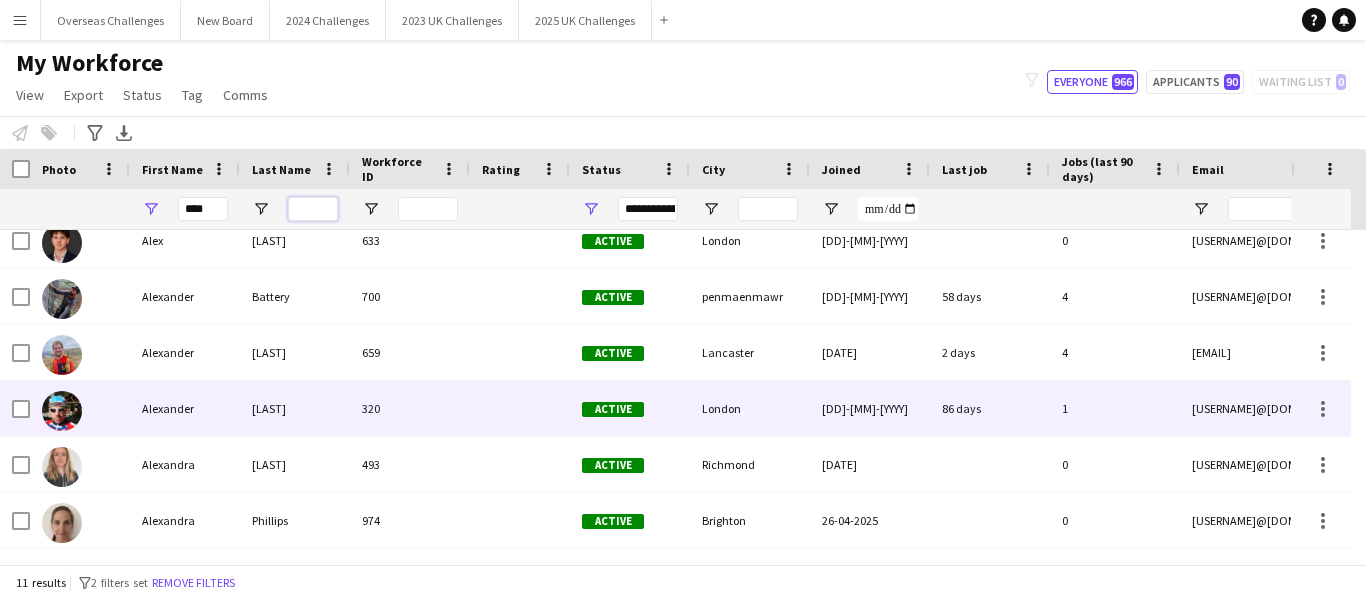 type 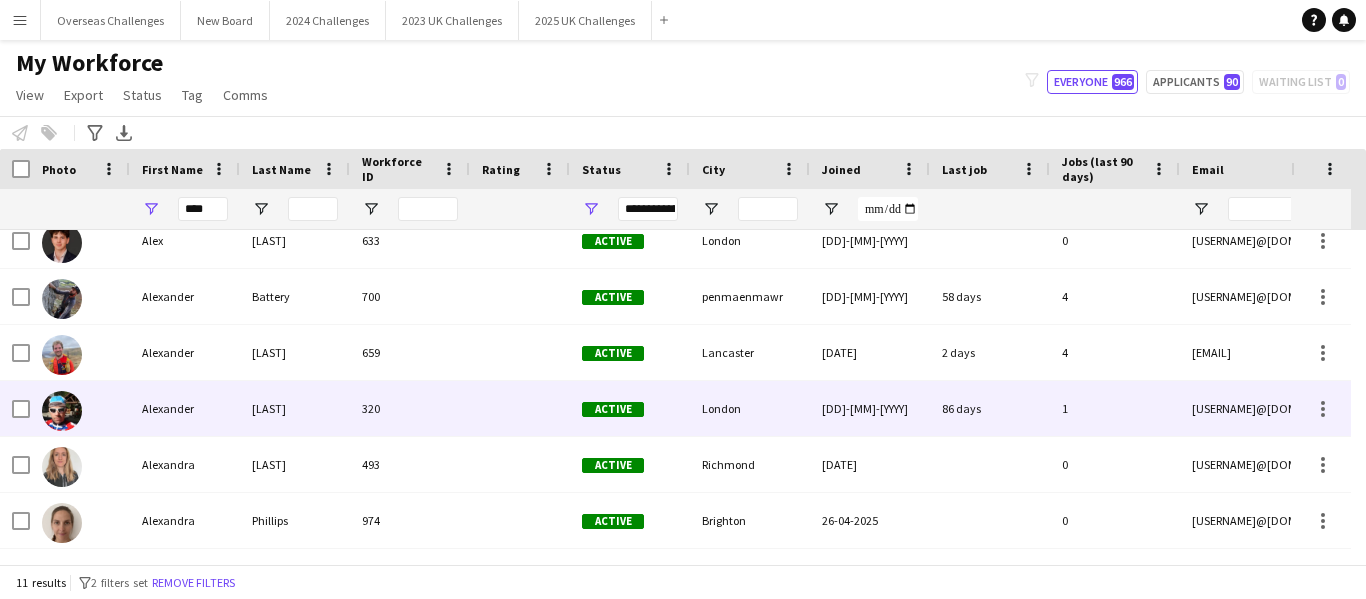 click on "[LAST]" at bounding box center [295, 408] 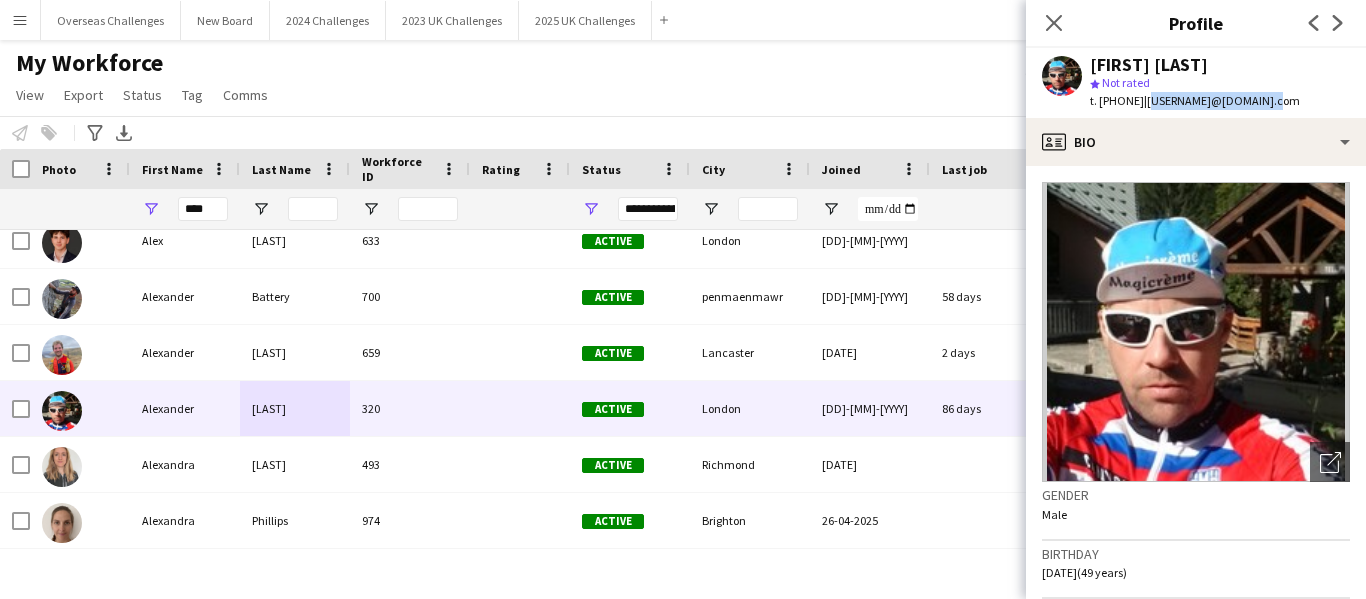drag, startPoint x: 1185, startPoint y: 100, endPoint x: 1303, endPoint y: 100, distance: 118 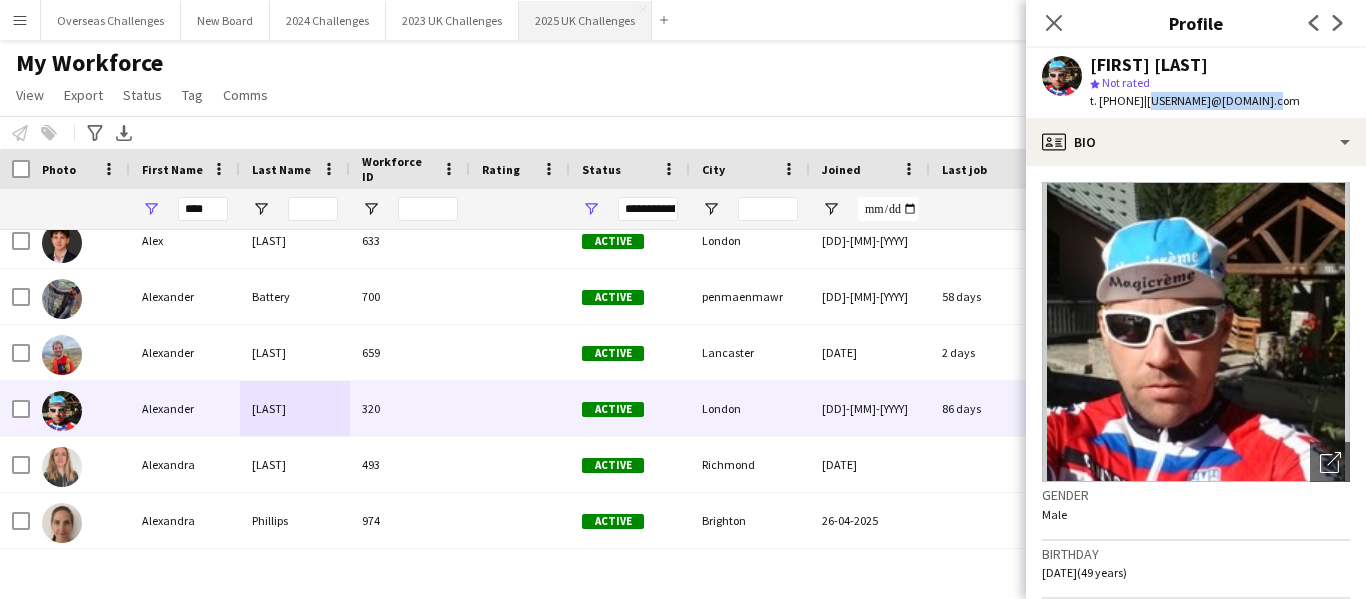 click on "2025 UK Challenges
Close" at bounding box center (585, 20) 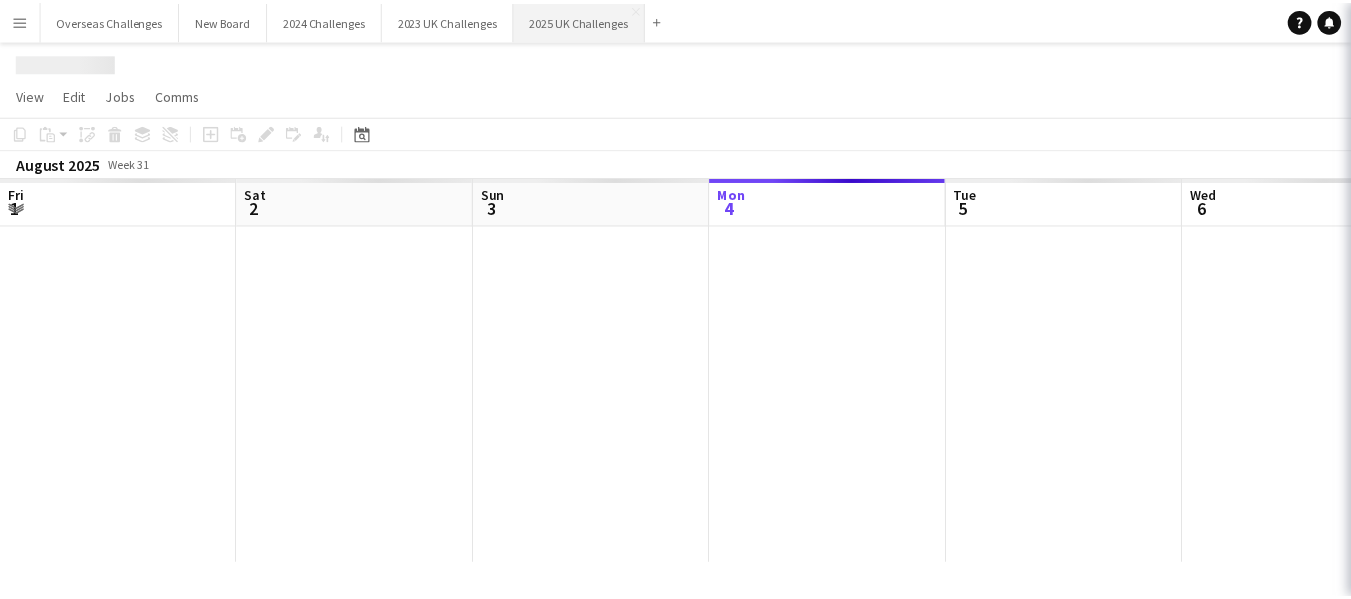 scroll, scrollTop: 0, scrollLeft: 478, axis: horizontal 